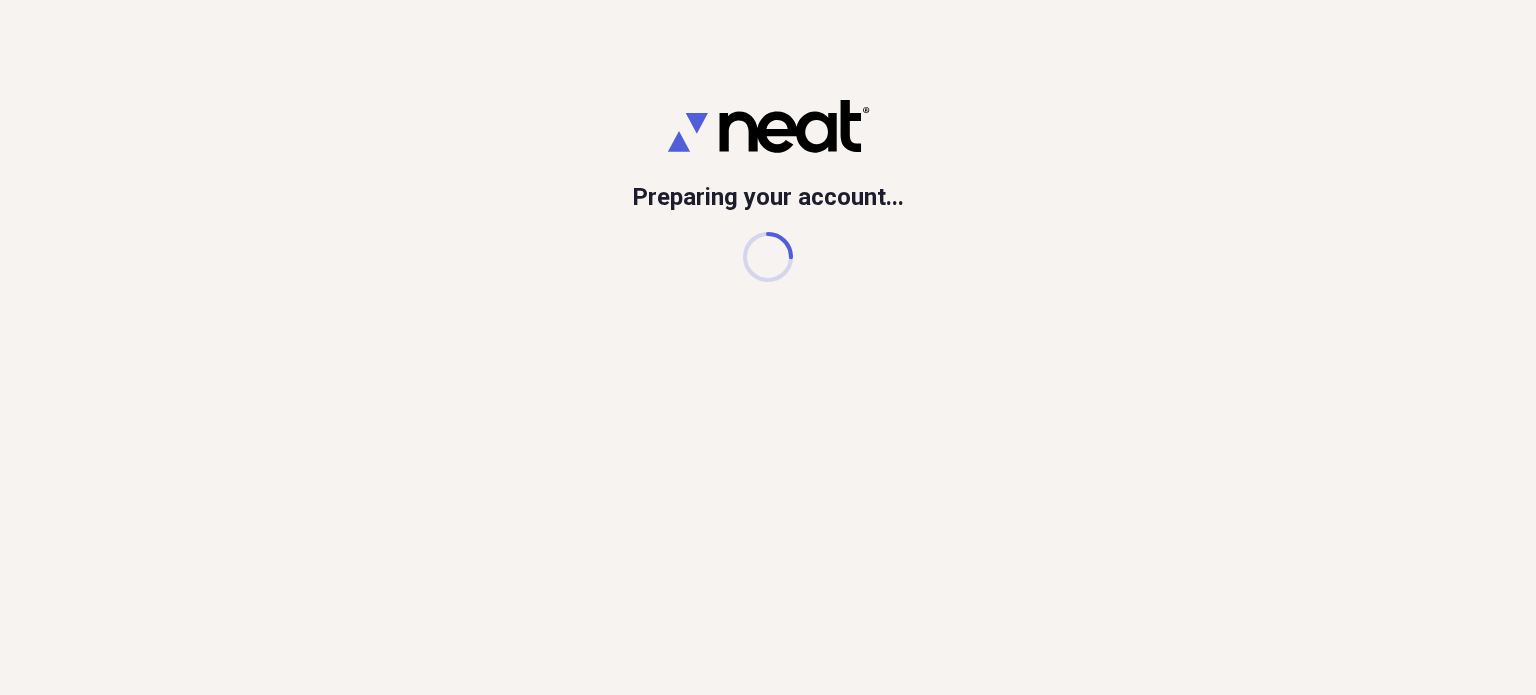 scroll, scrollTop: 0, scrollLeft: 0, axis: both 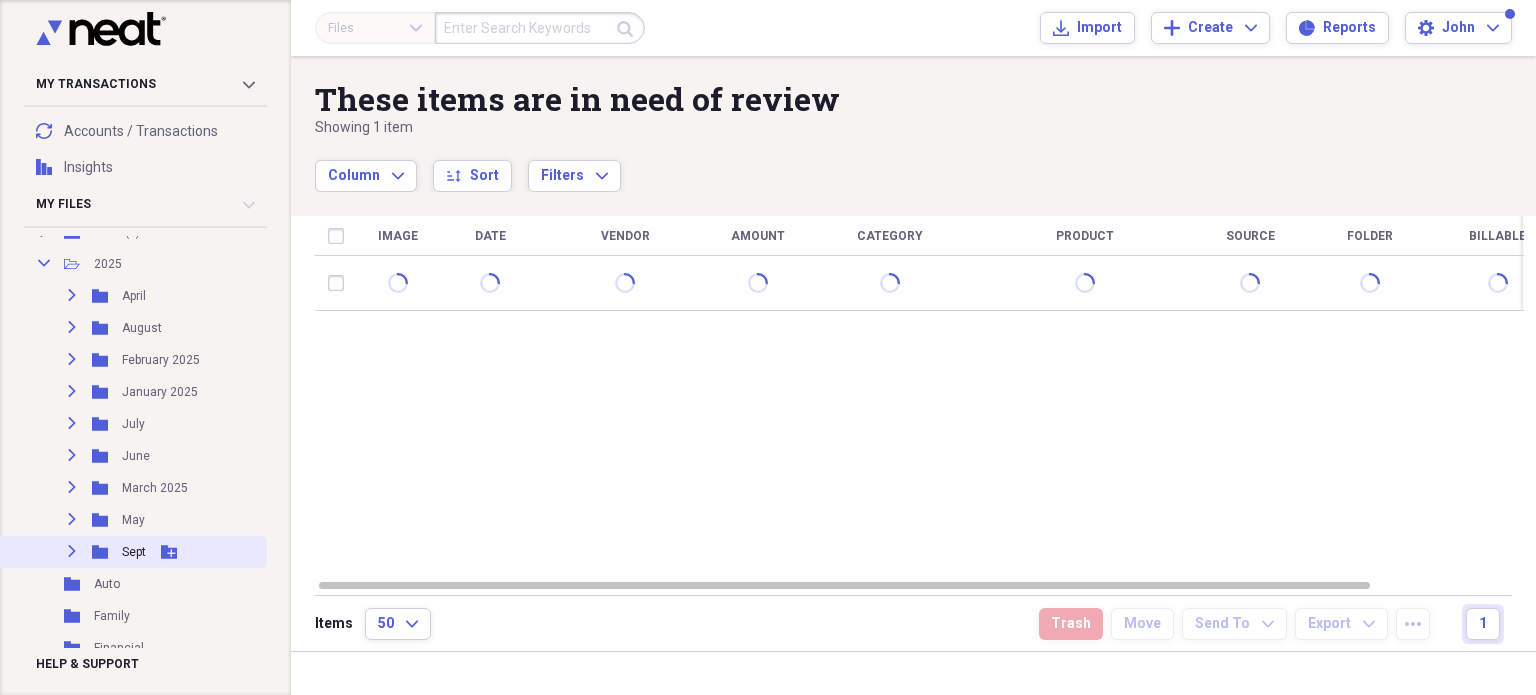 click 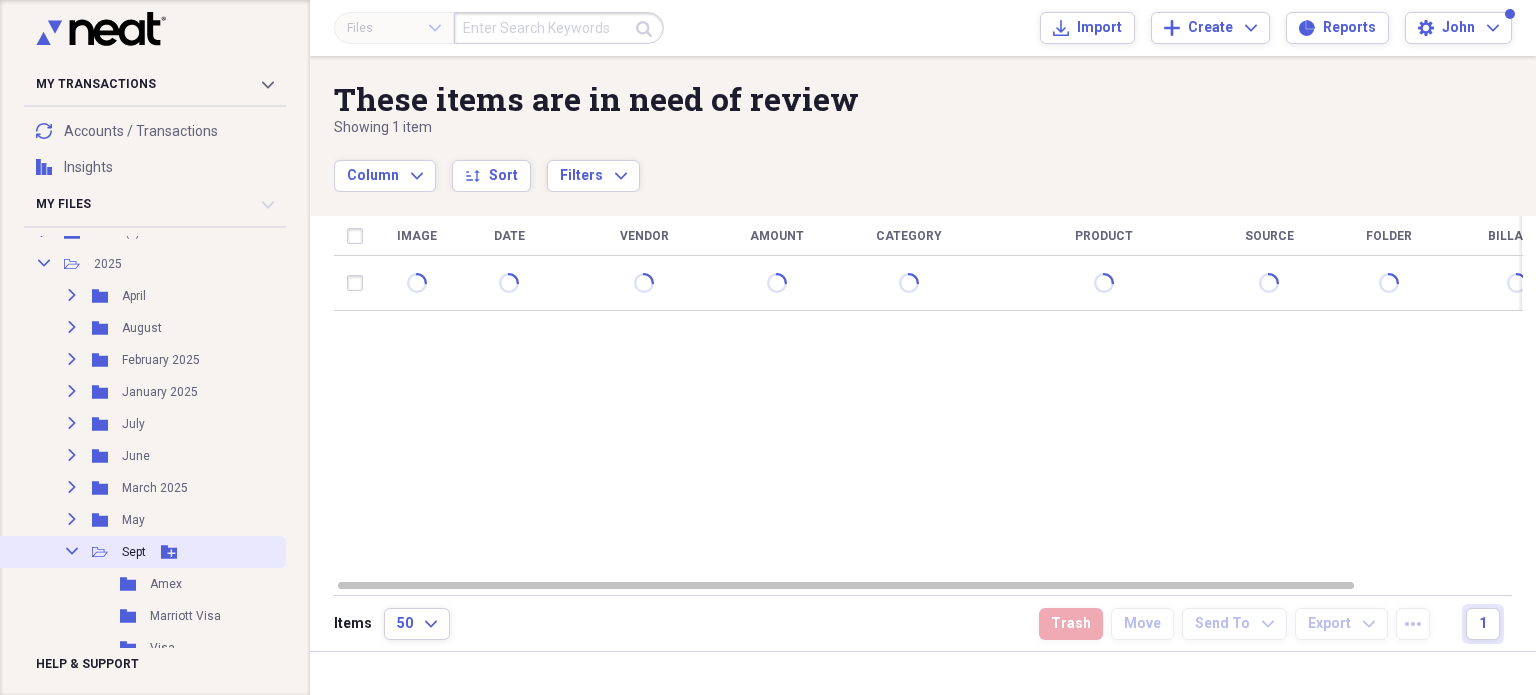 scroll, scrollTop: 600, scrollLeft: 0, axis: vertical 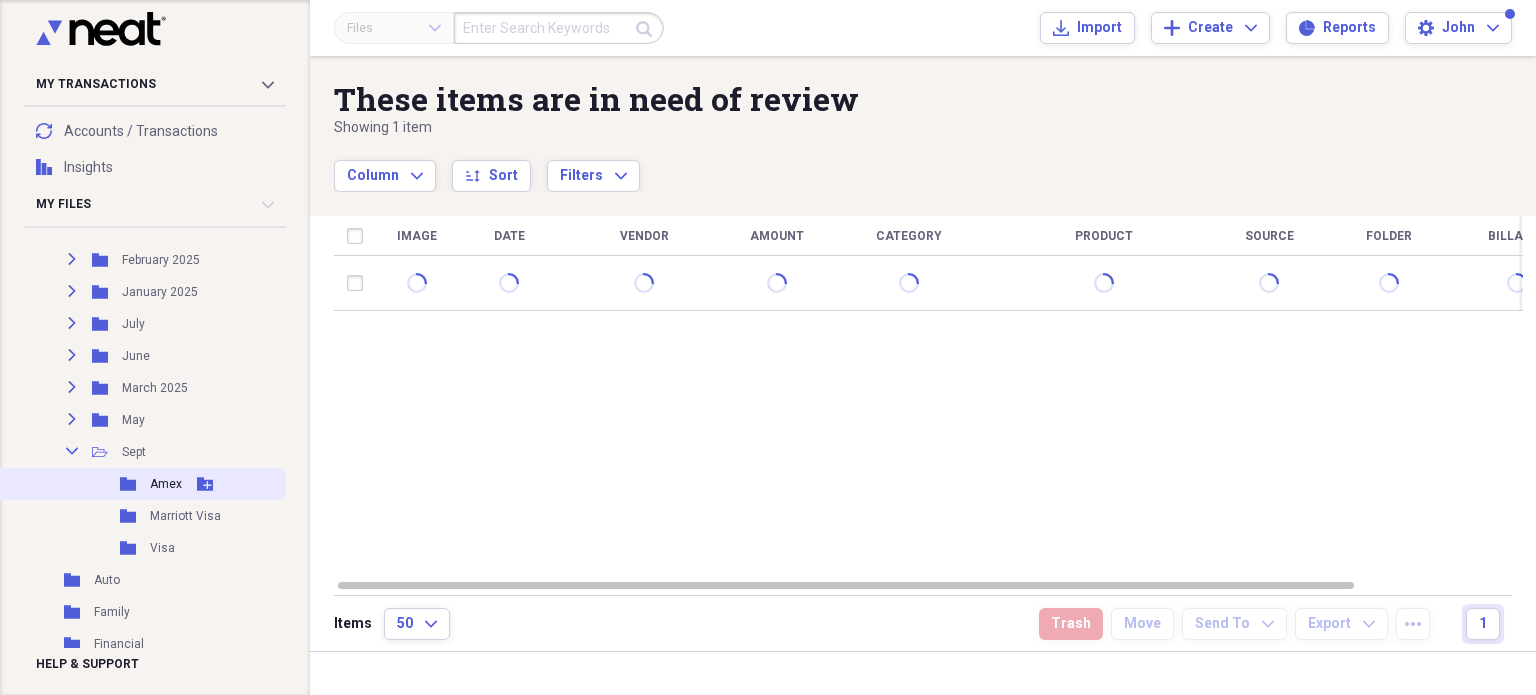 click on "Amex" at bounding box center [166, 484] 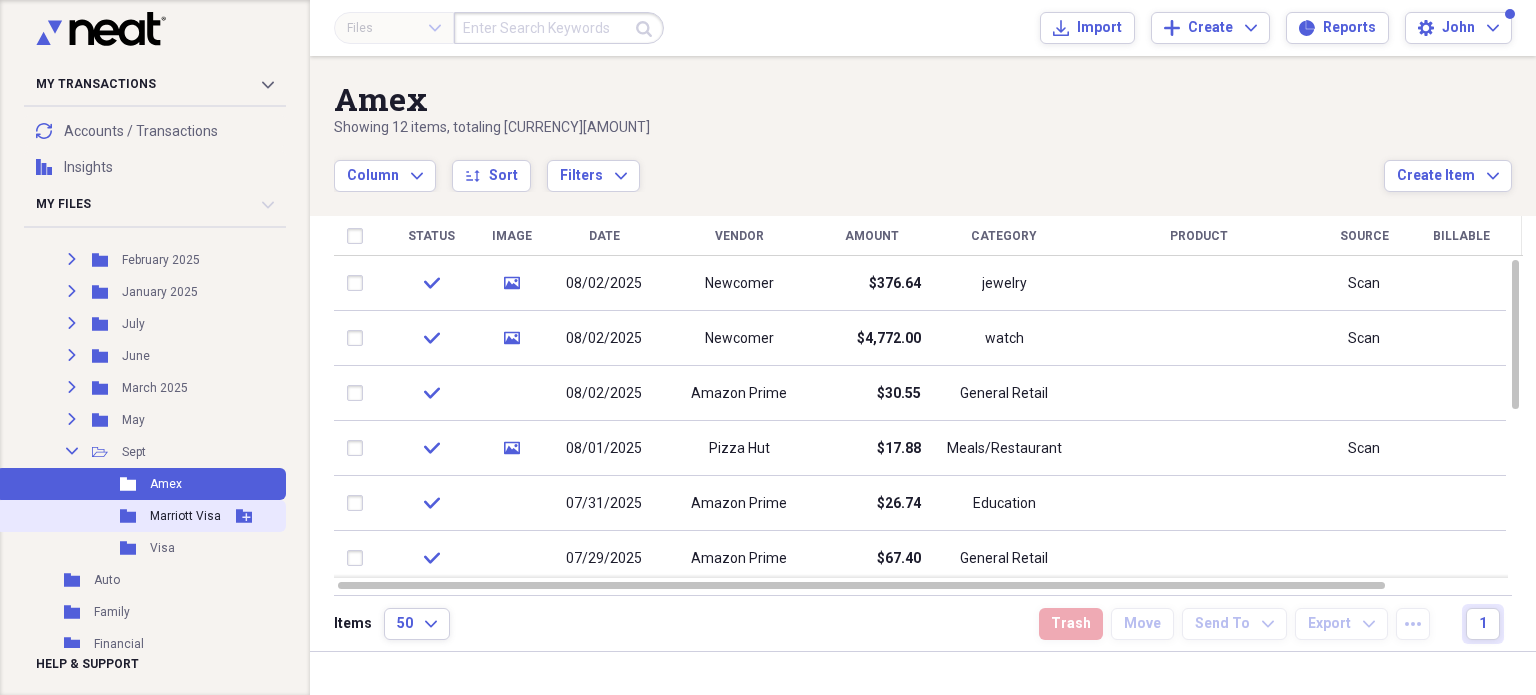 click on "Marriott Visa" at bounding box center [185, 516] 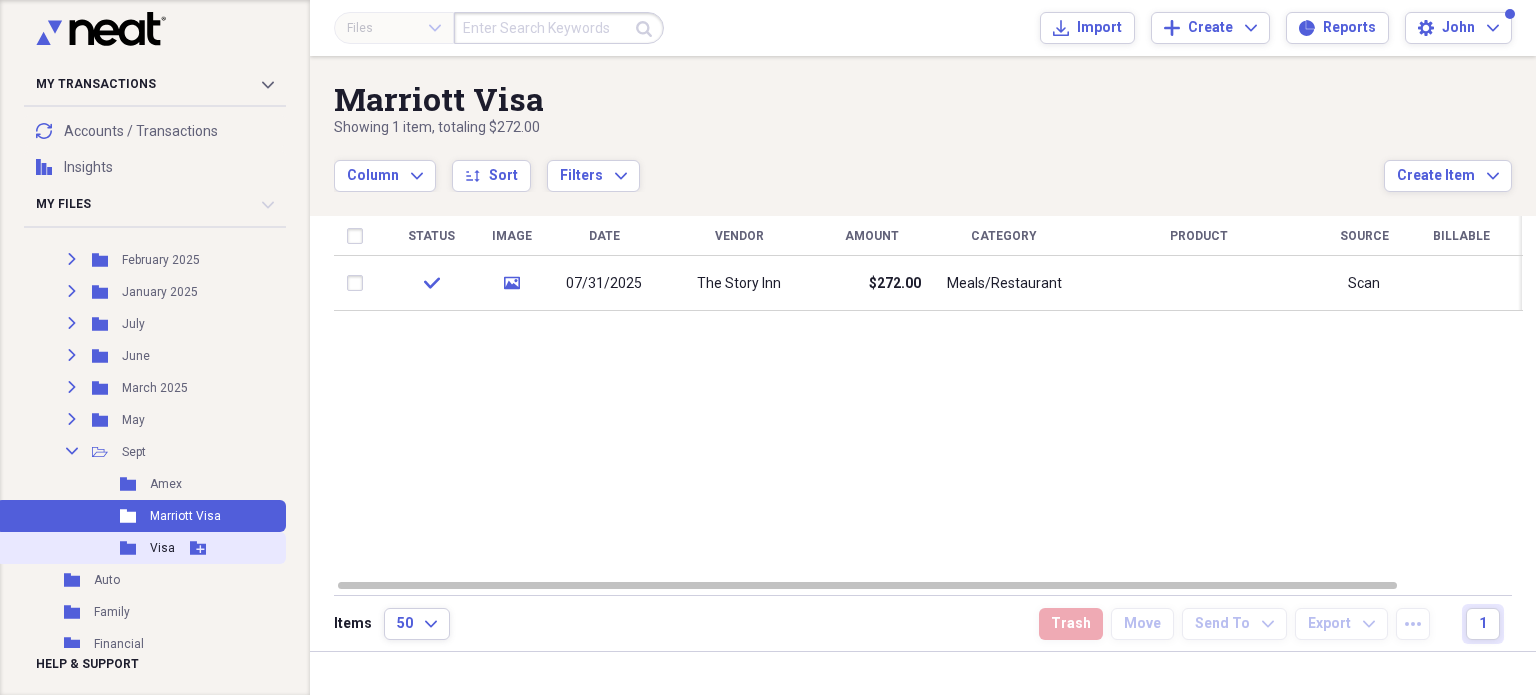 click on "Visa" at bounding box center [162, 548] 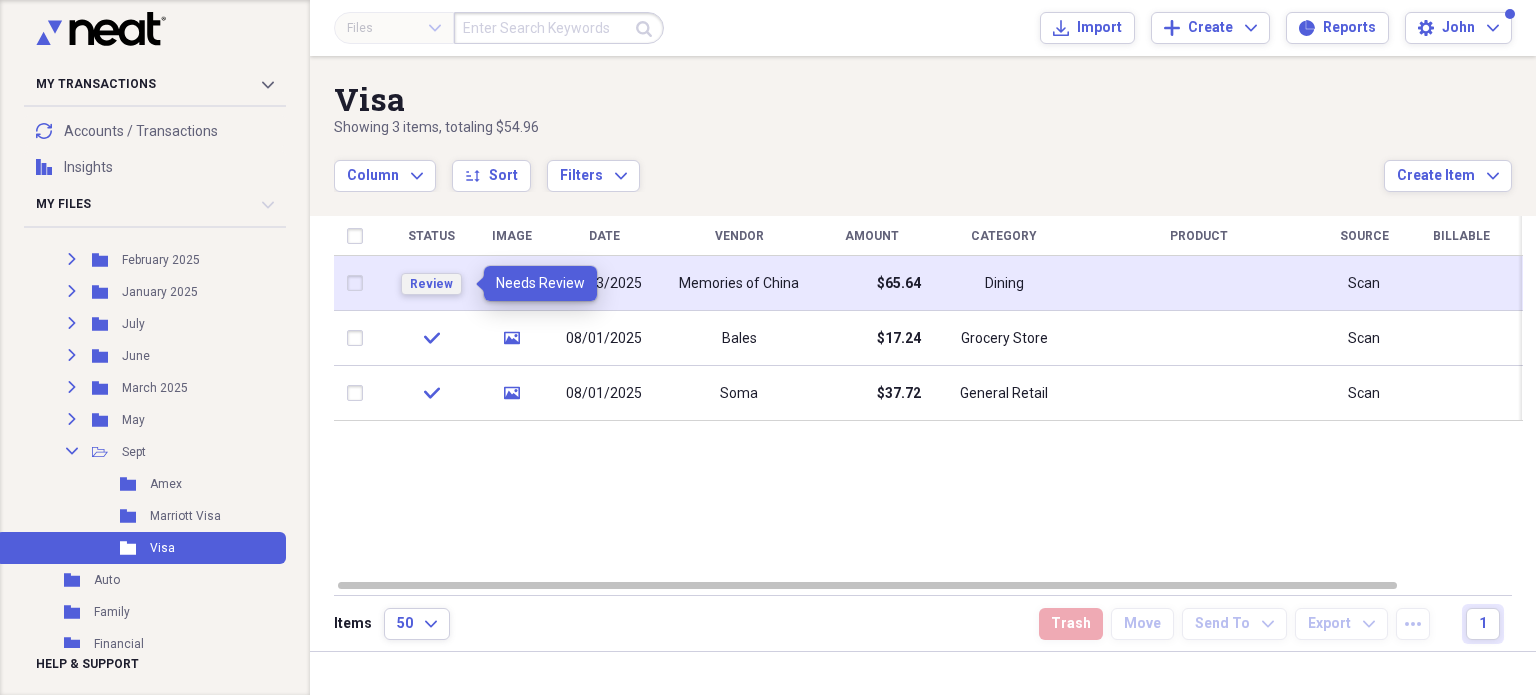 click on "Review" at bounding box center (431, 284) 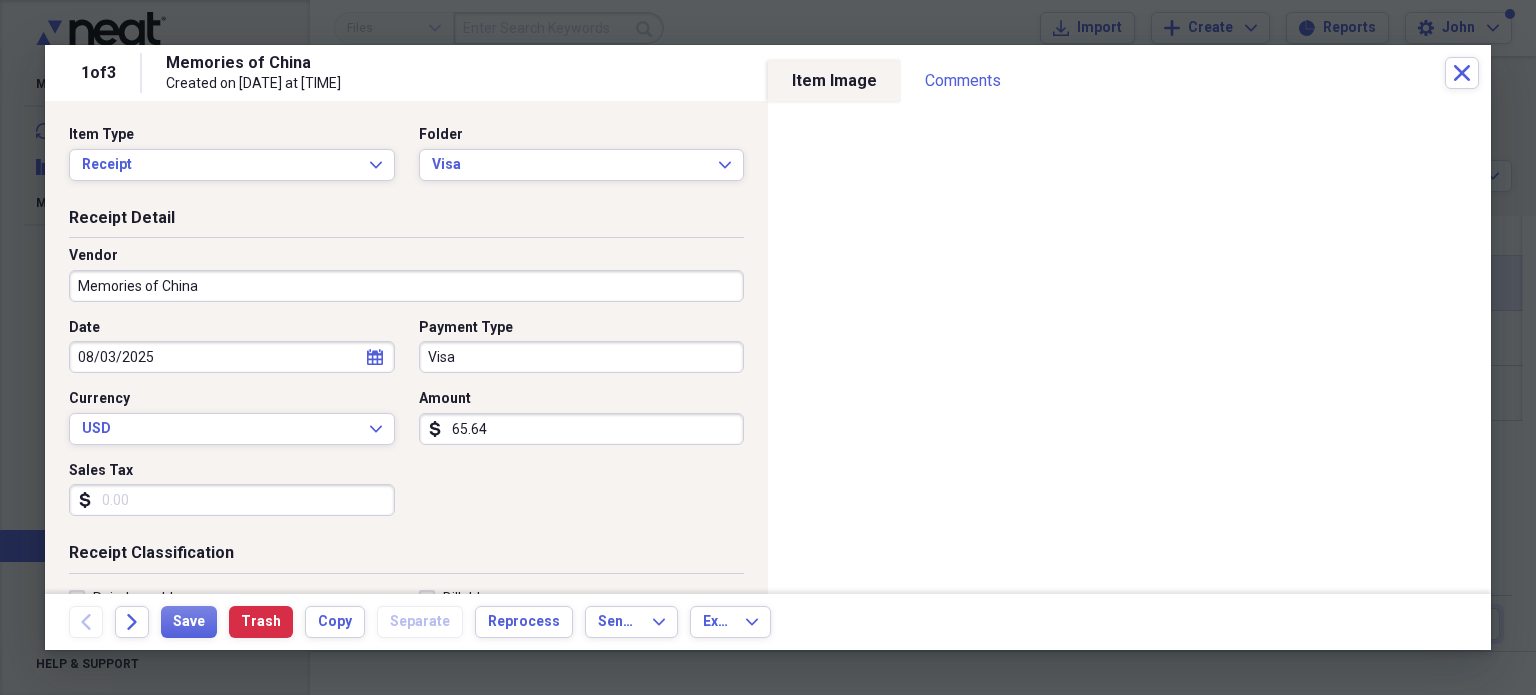click on "65.64" at bounding box center [582, 429] 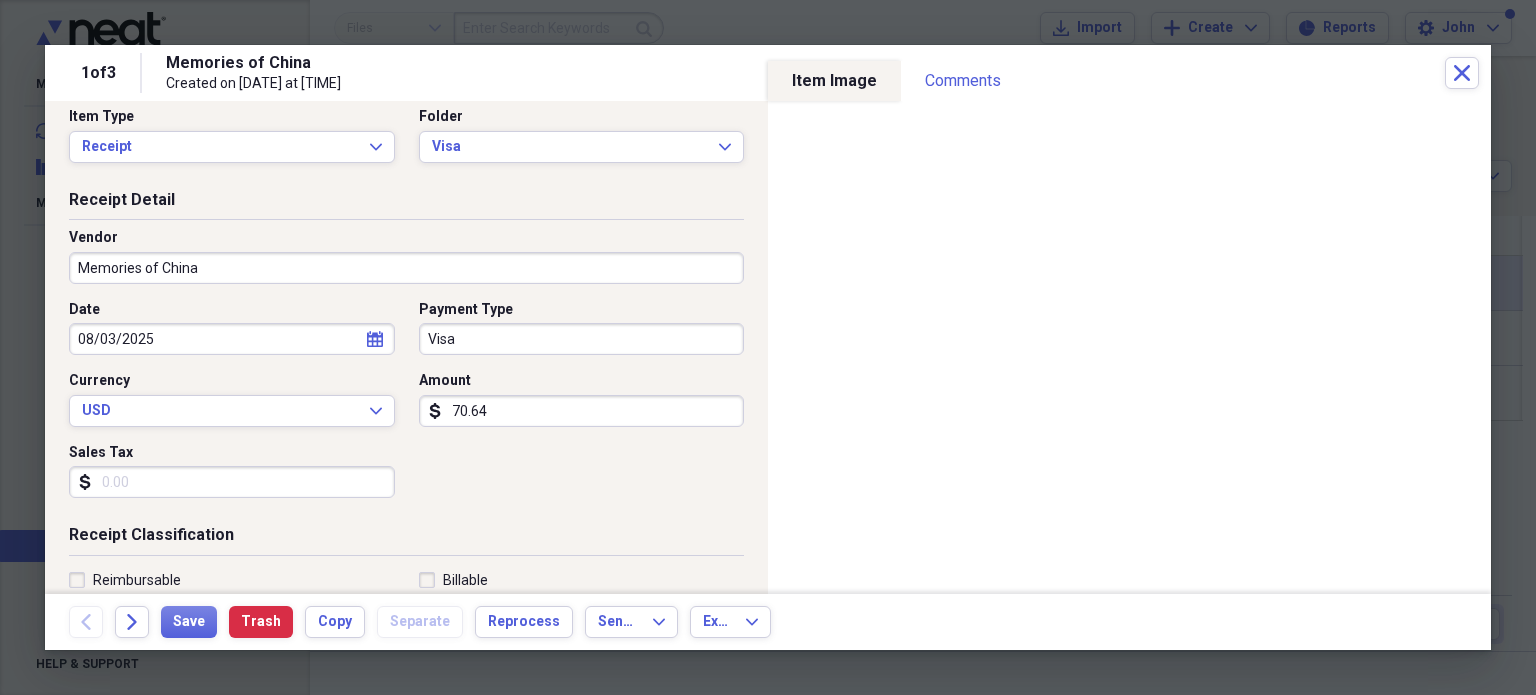 scroll, scrollTop: 0, scrollLeft: 0, axis: both 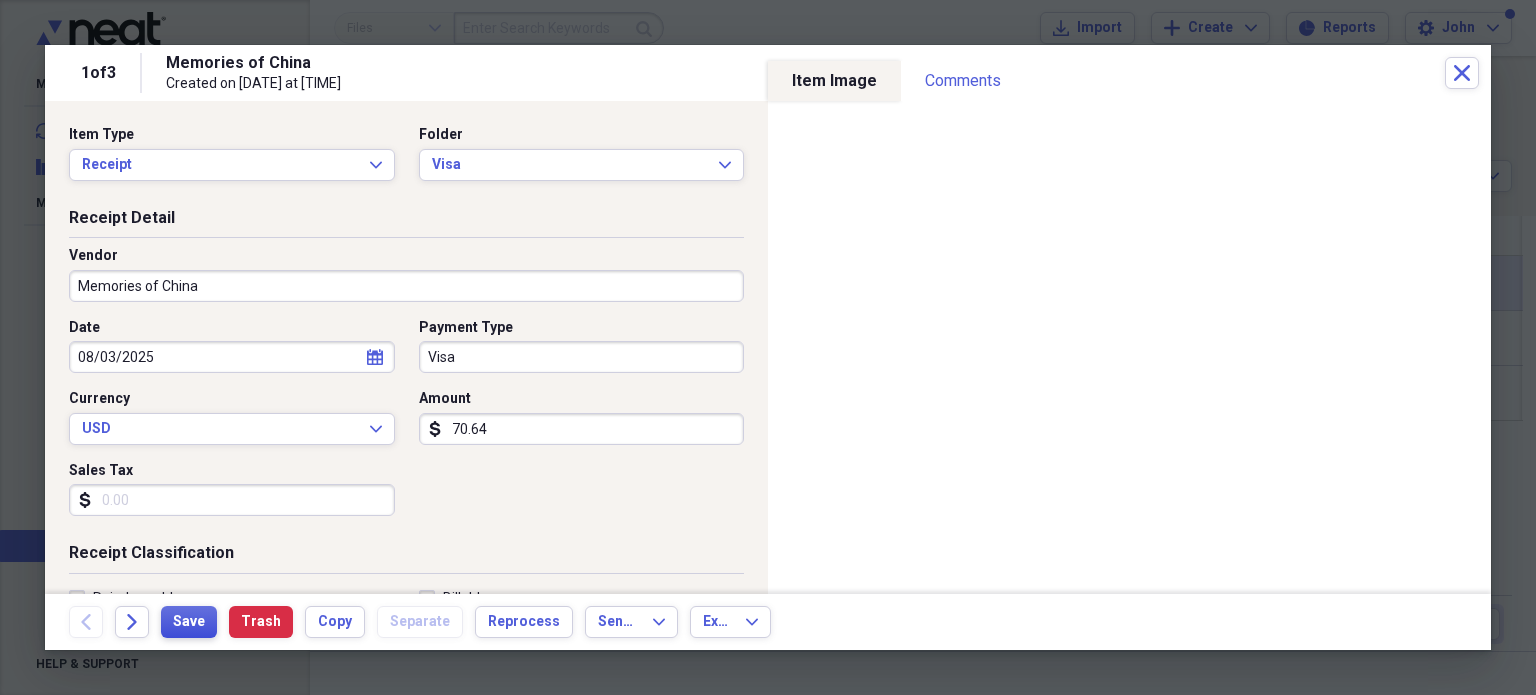 type on "70.64" 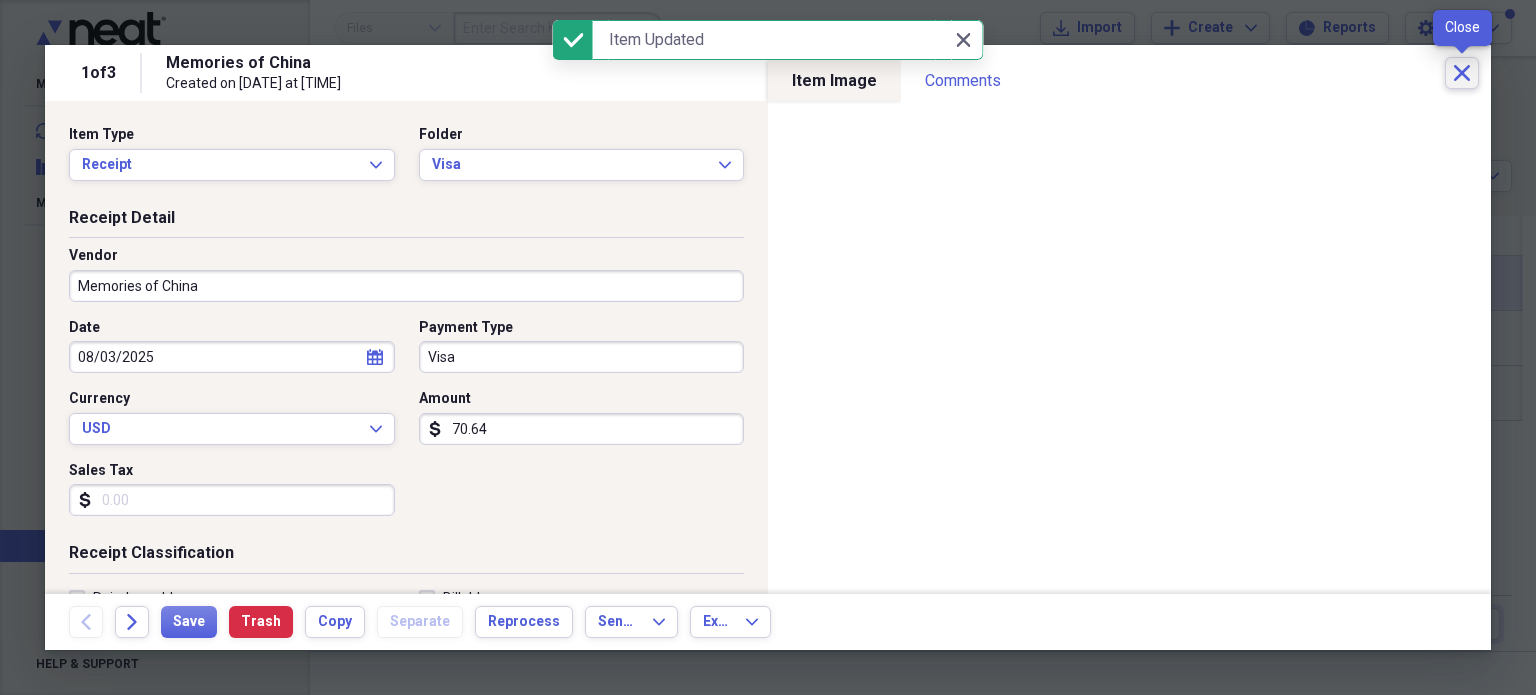 click 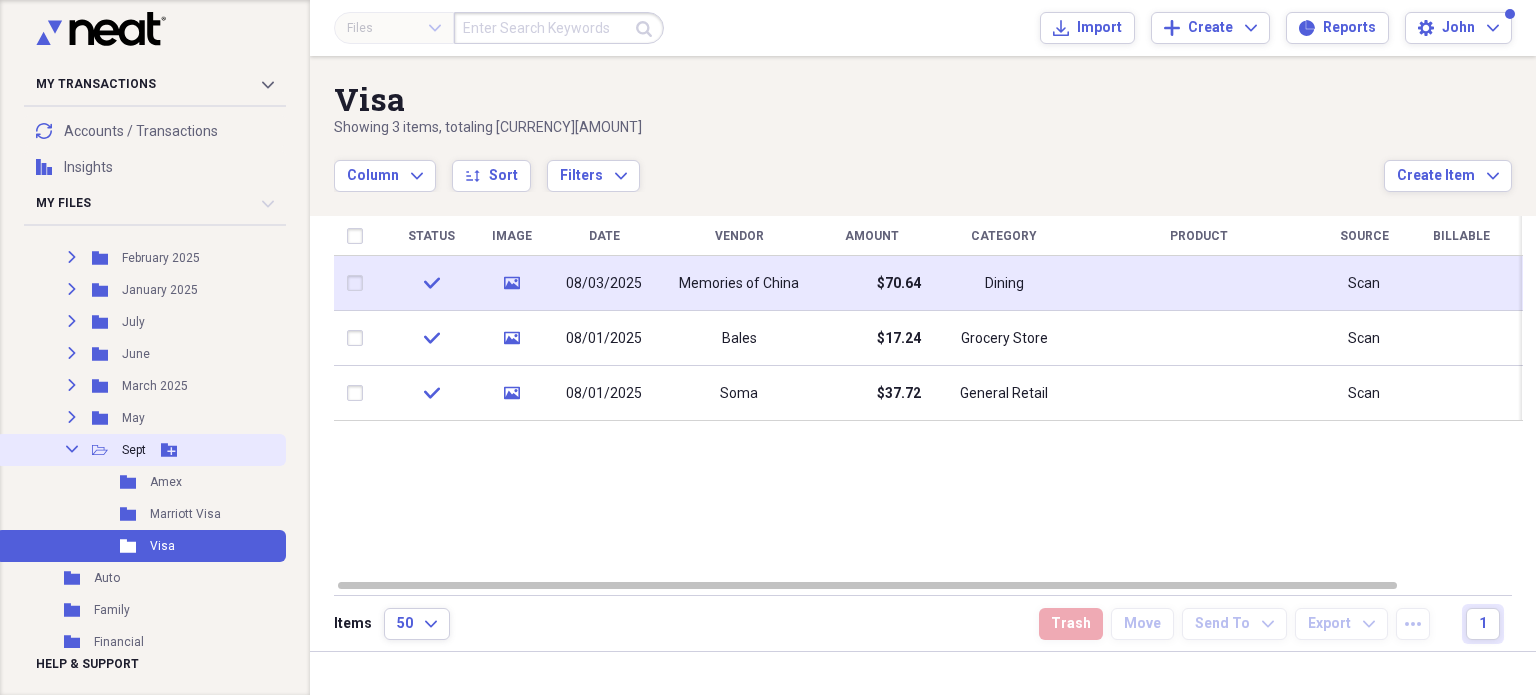 click 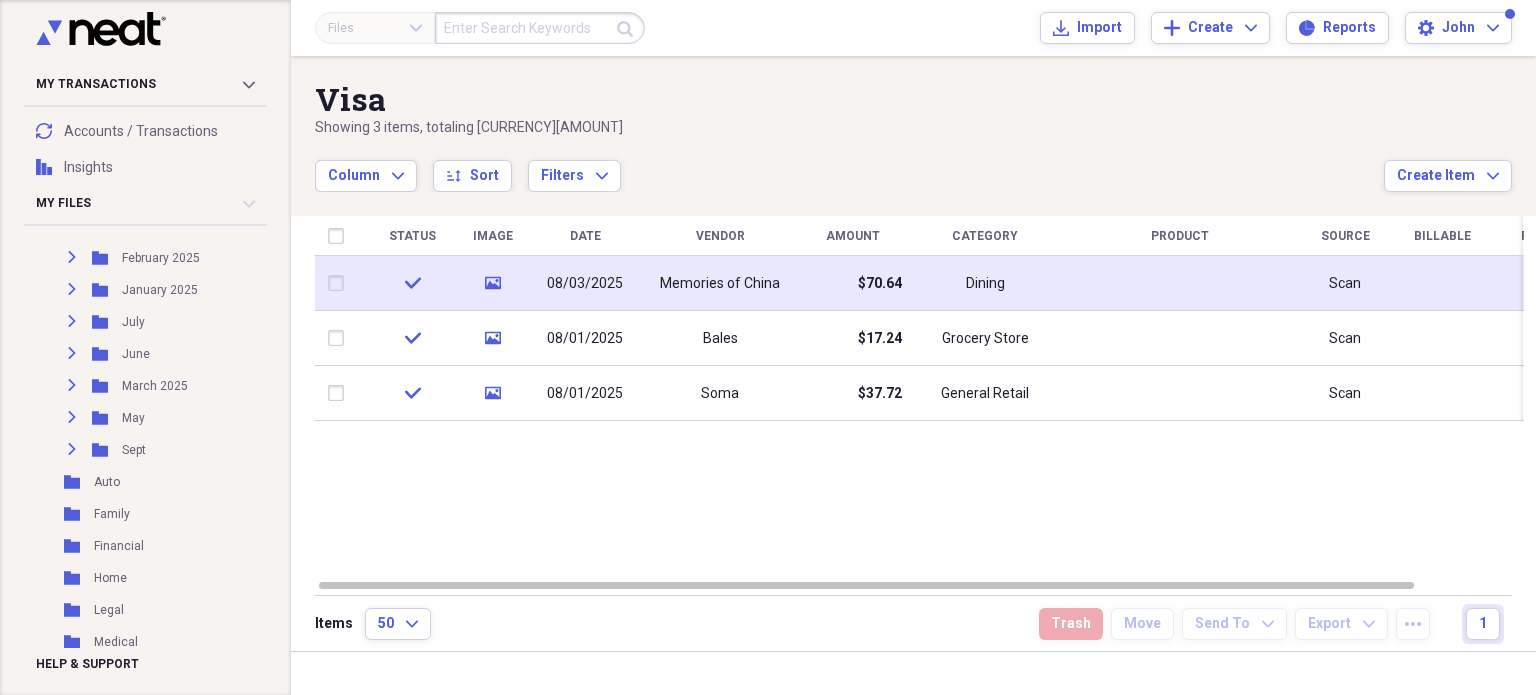 scroll, scrollTop: 400, scrollLeft: 0, axis: vertical 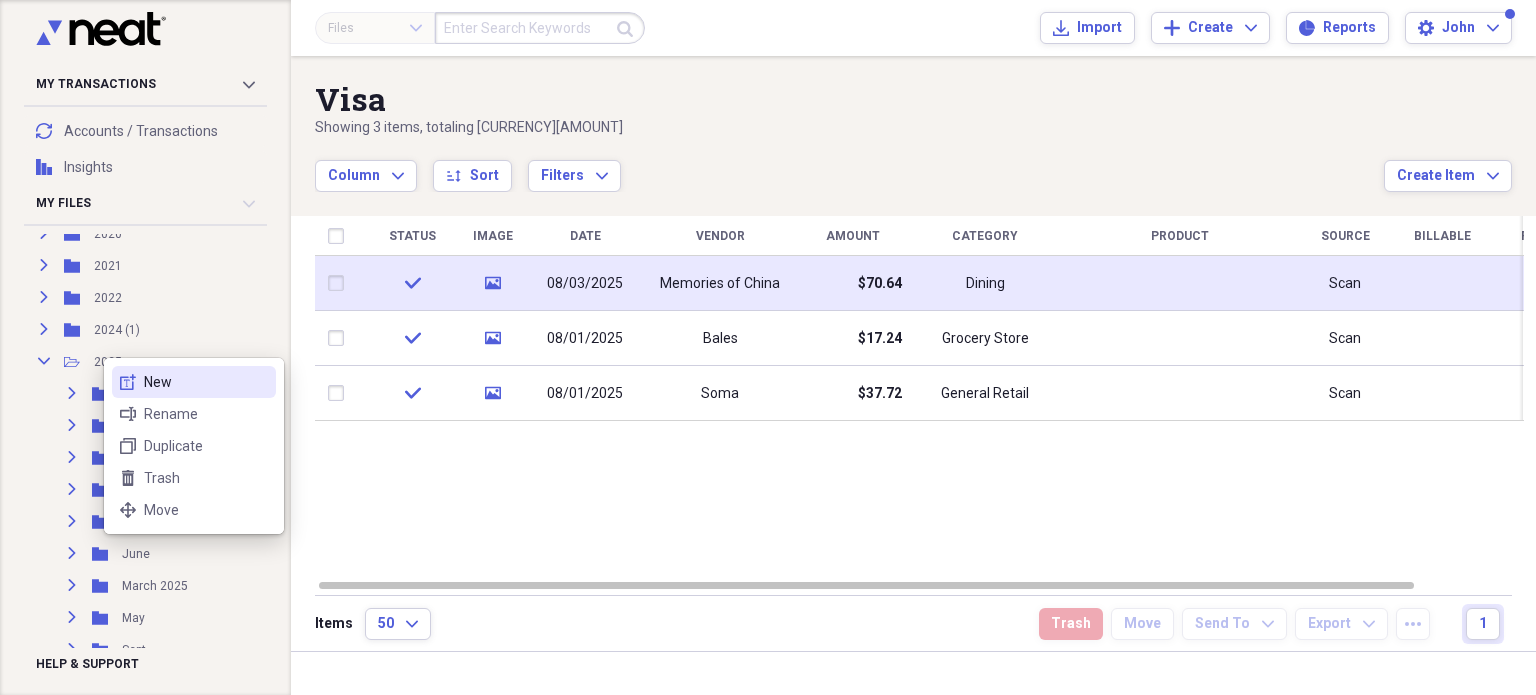 click on "New" at bounding box center [206, 382] 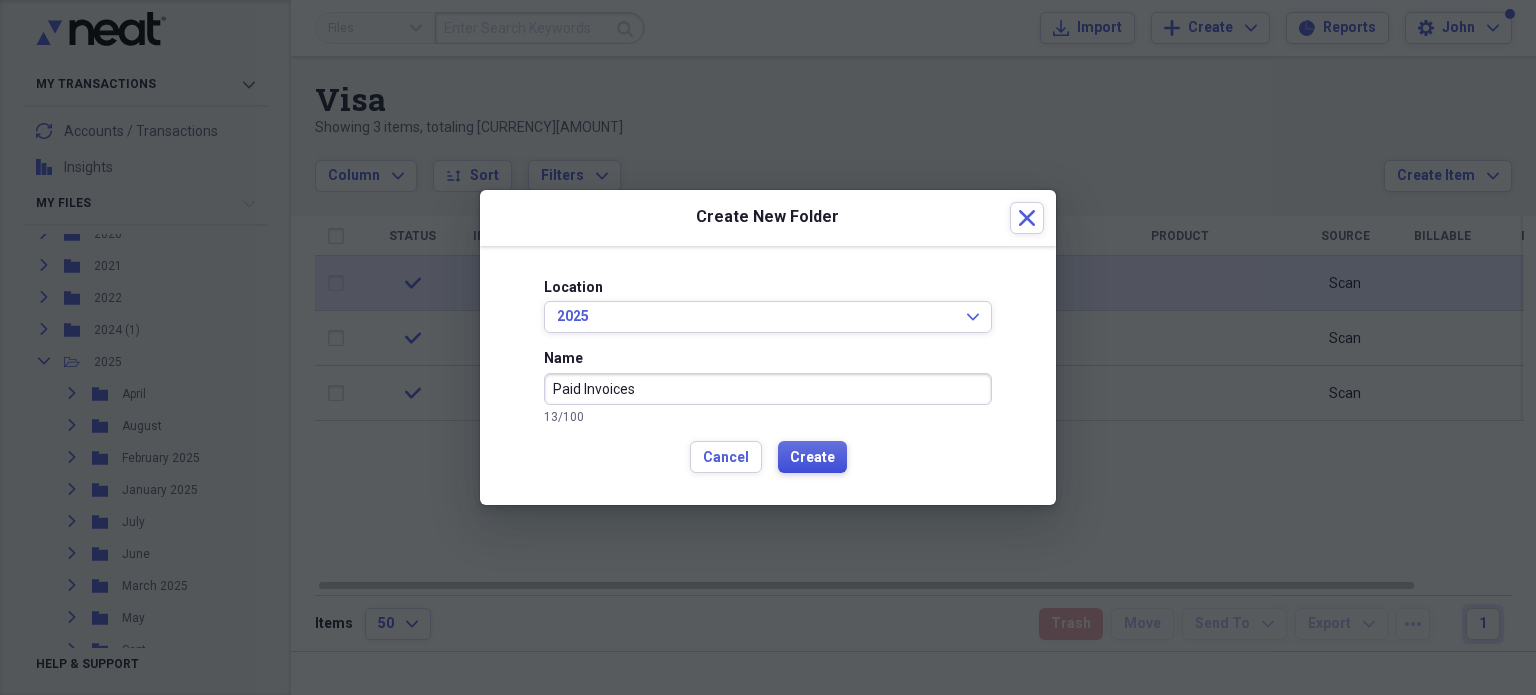 type on "Paid Invoices" 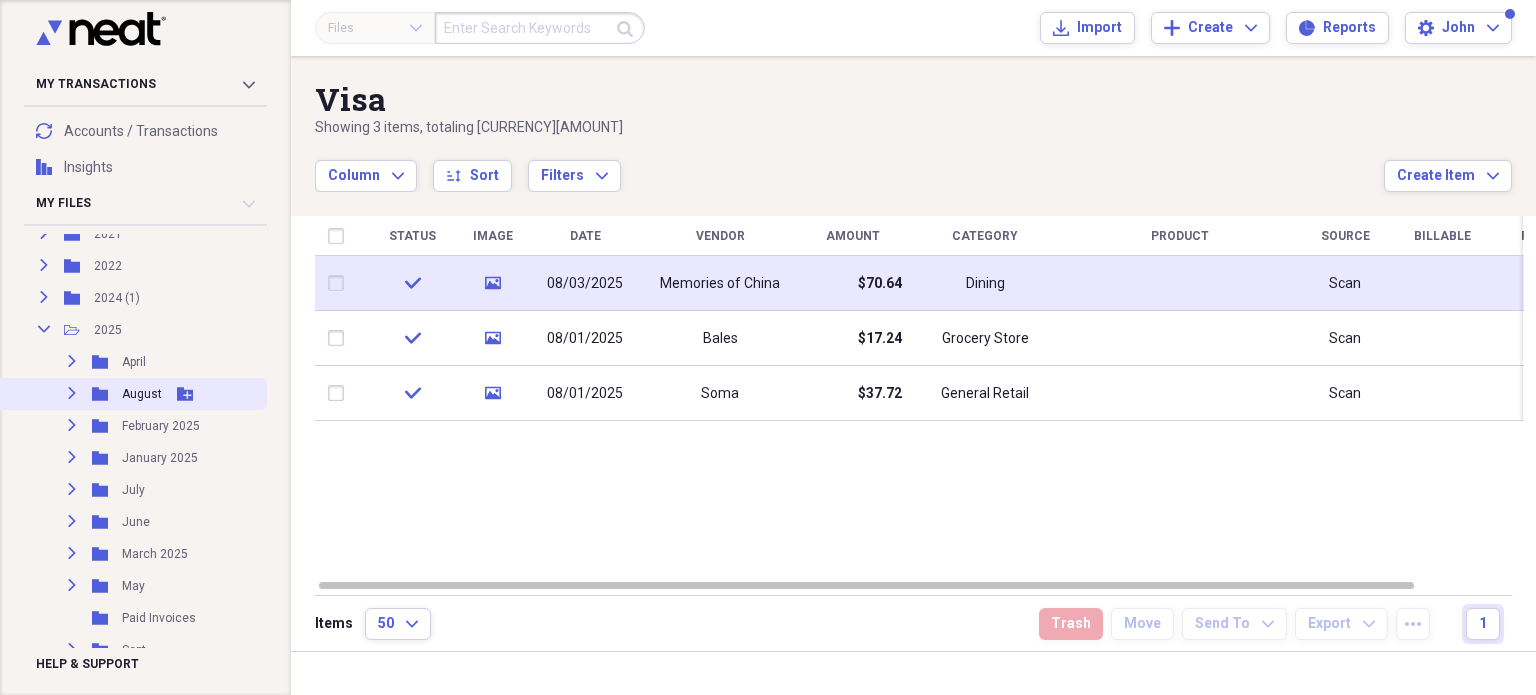 scroll, scrollTop: 532, scrollLeft: 0, axis: vertical 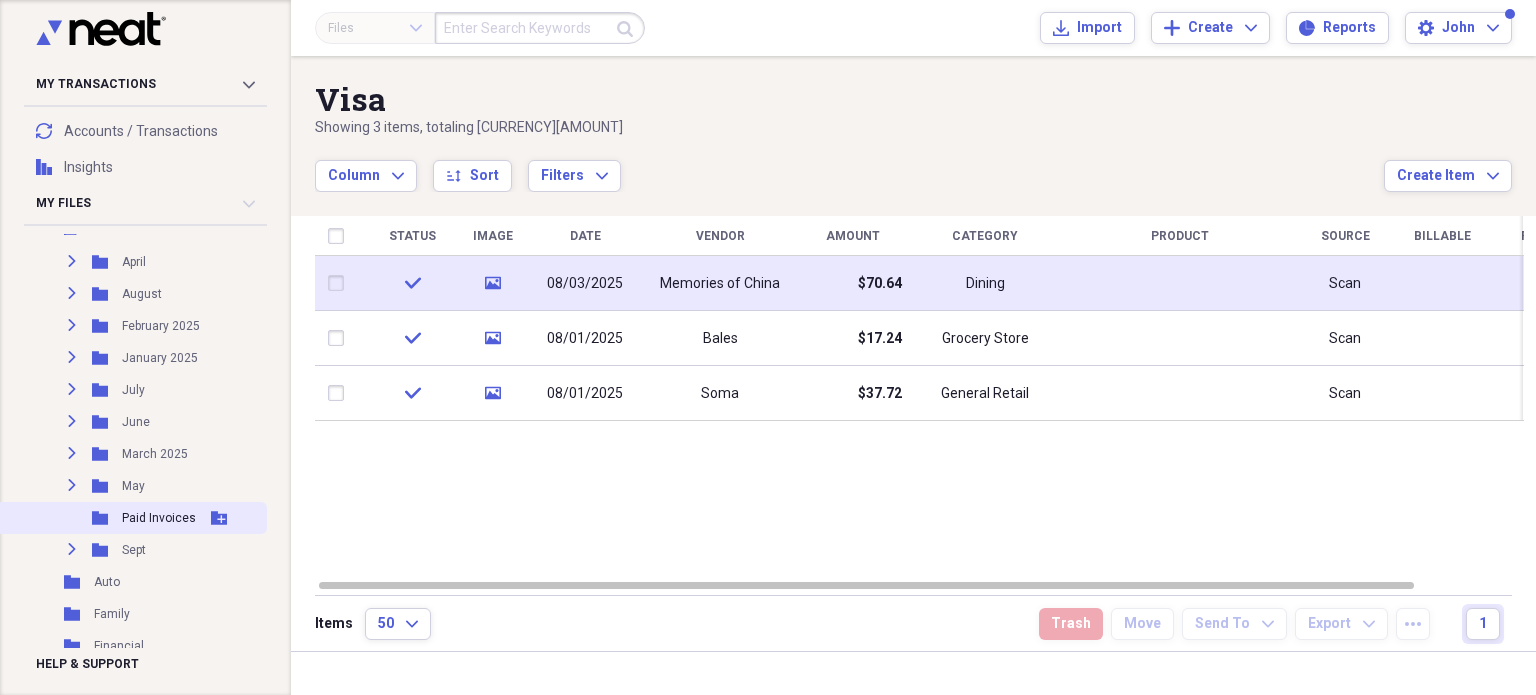 click on "Paid Invoices" at bounding box center (159, 518) 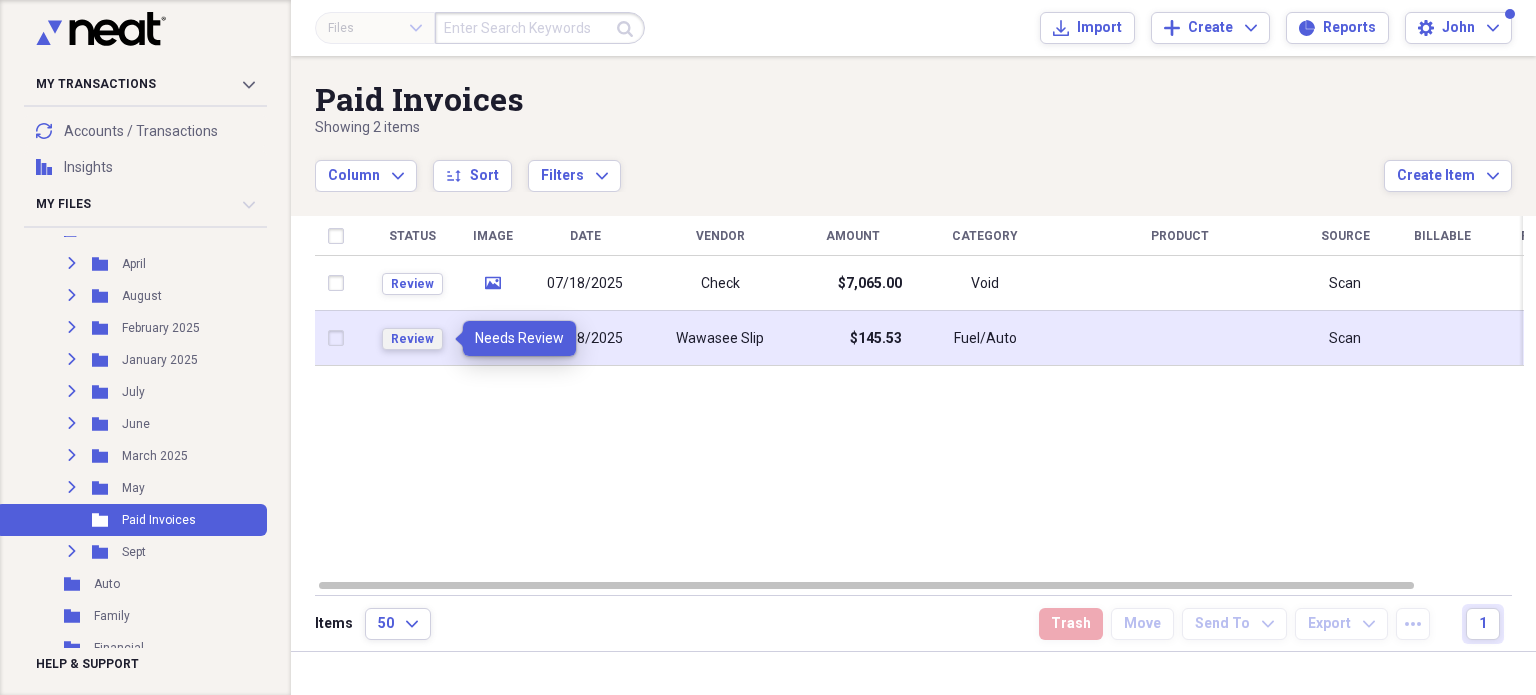 click on "Review" at bounding box center [412, 339] 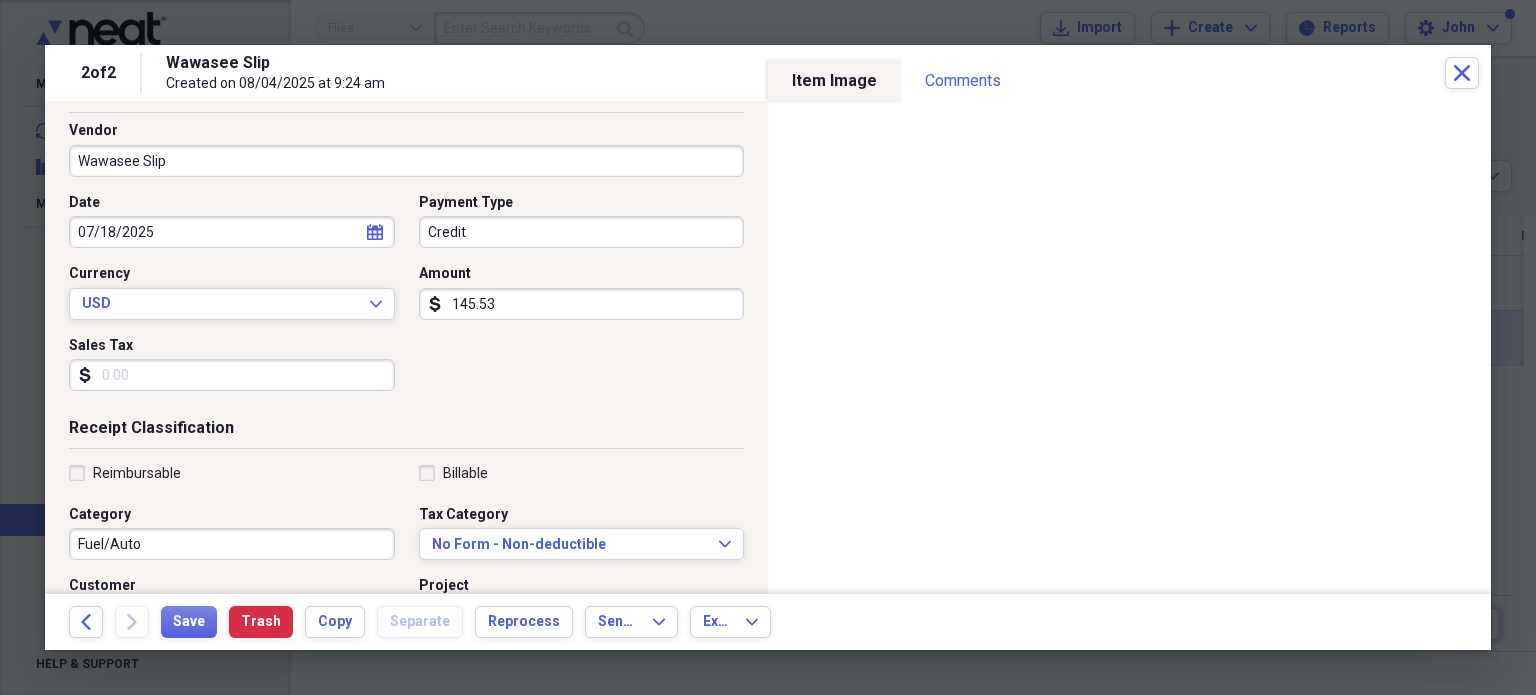 scroll, scrollTop: 100, scrollLeft: 0, axis: vertical 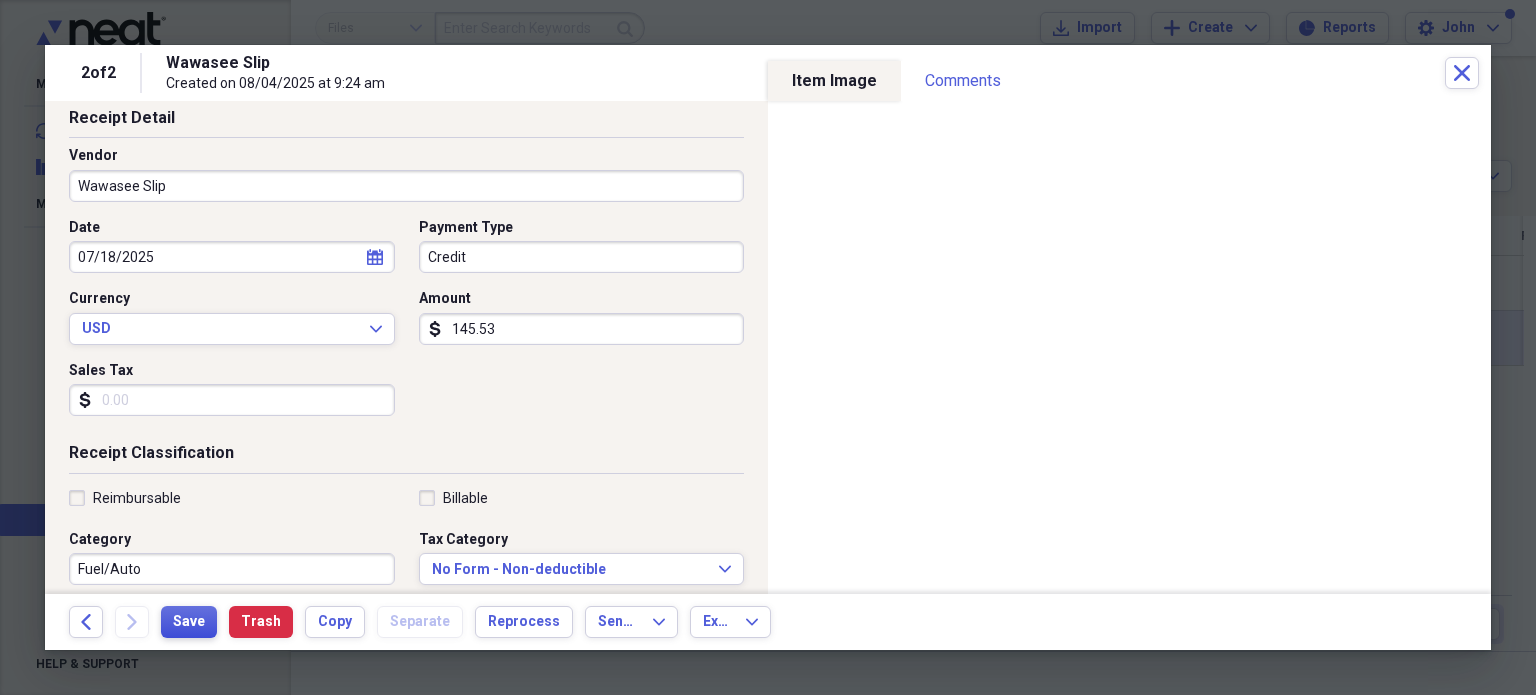 click on "Save" at bounding box center [189, 622] 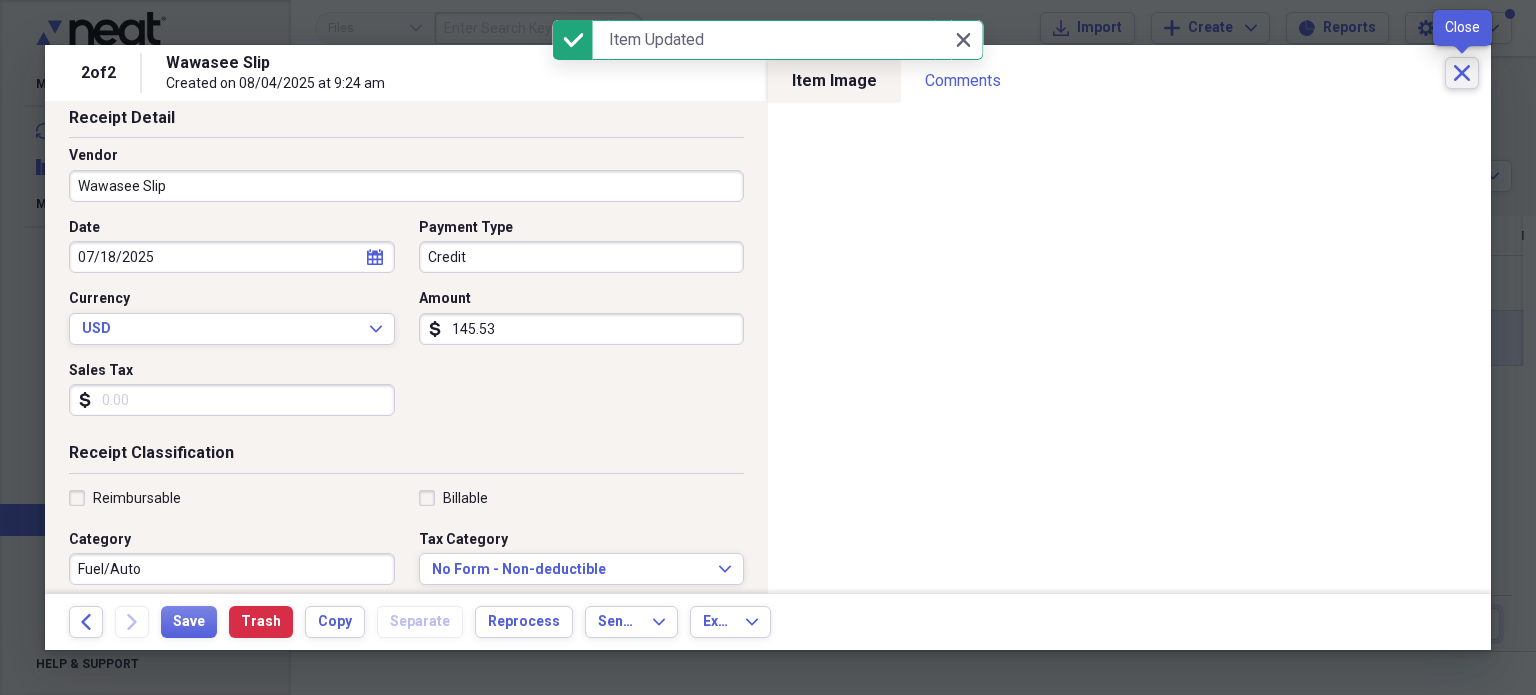 click on "Close" at bounding box center (1462, 73) 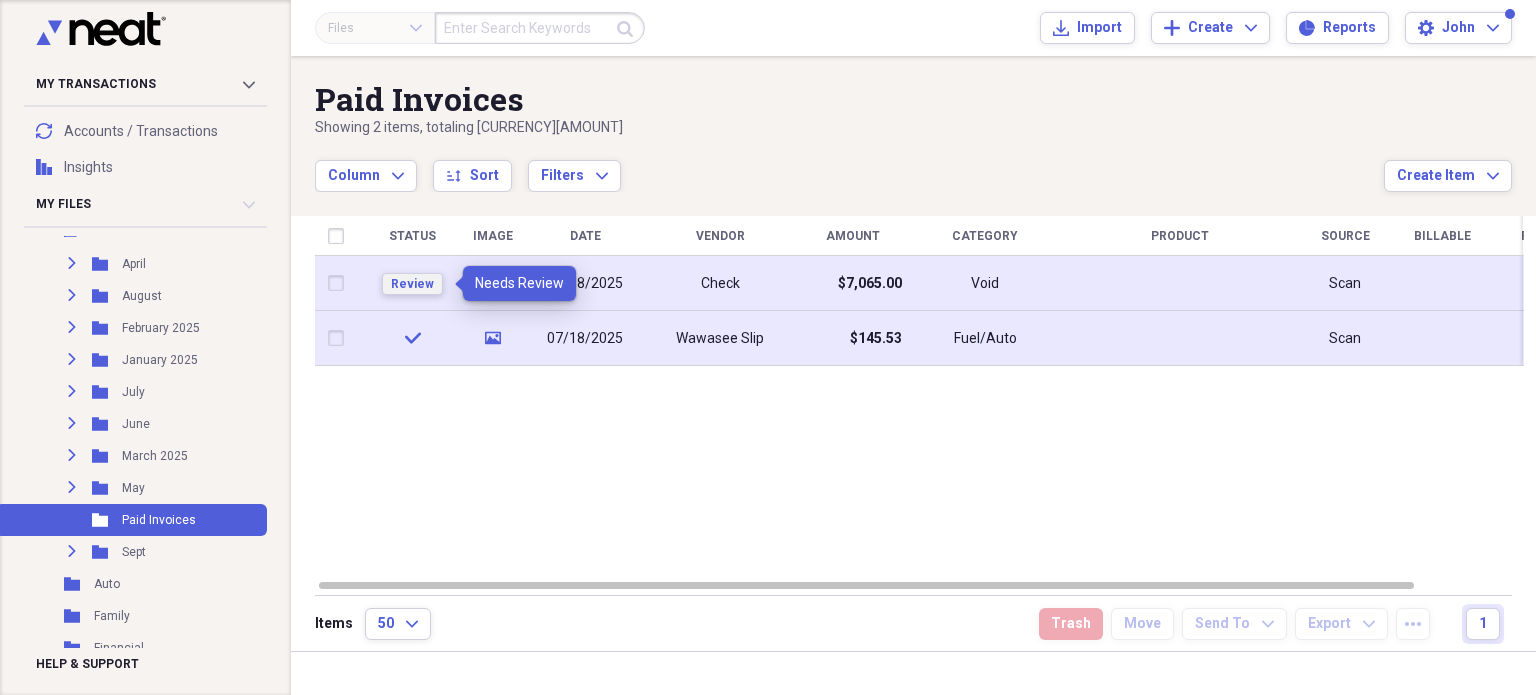 click on "Review" at bounding box center [412, 284] 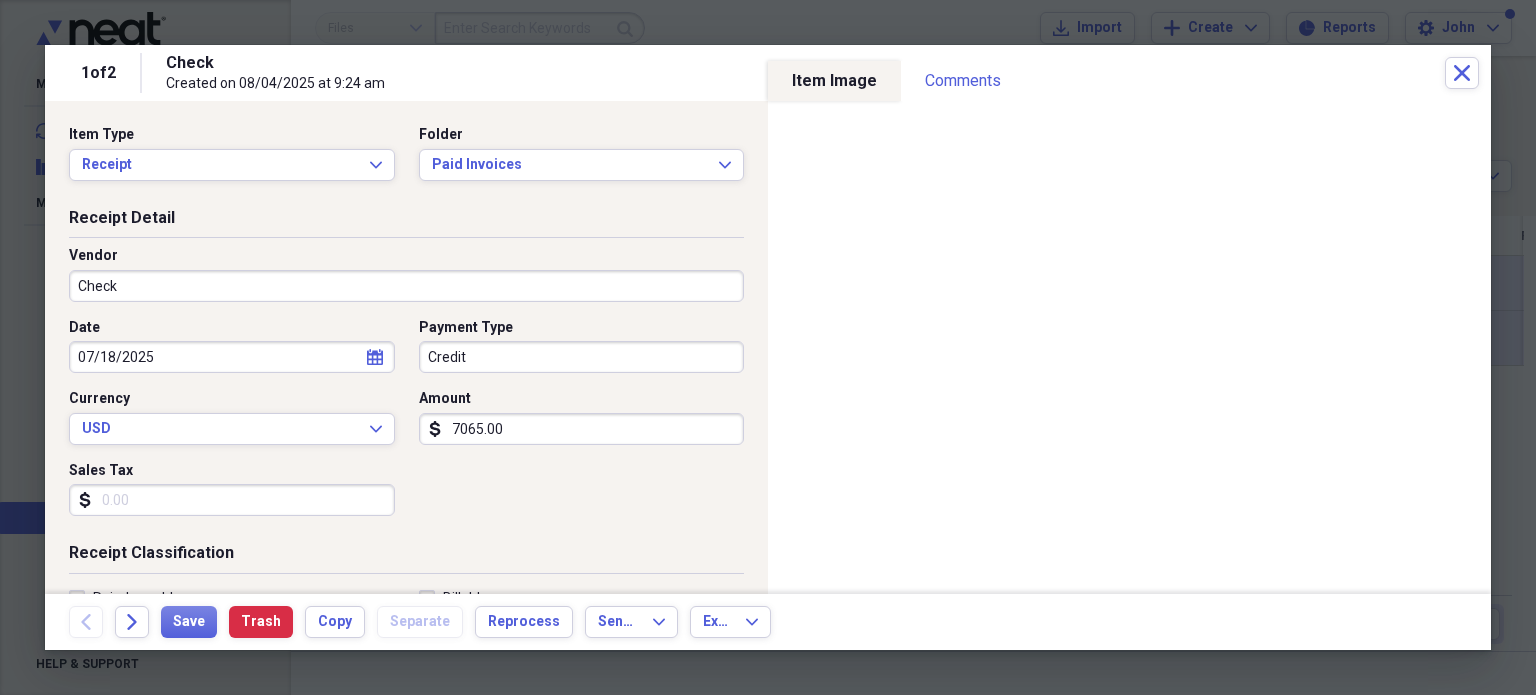 click on "Check" at bounding box center [406, 286] 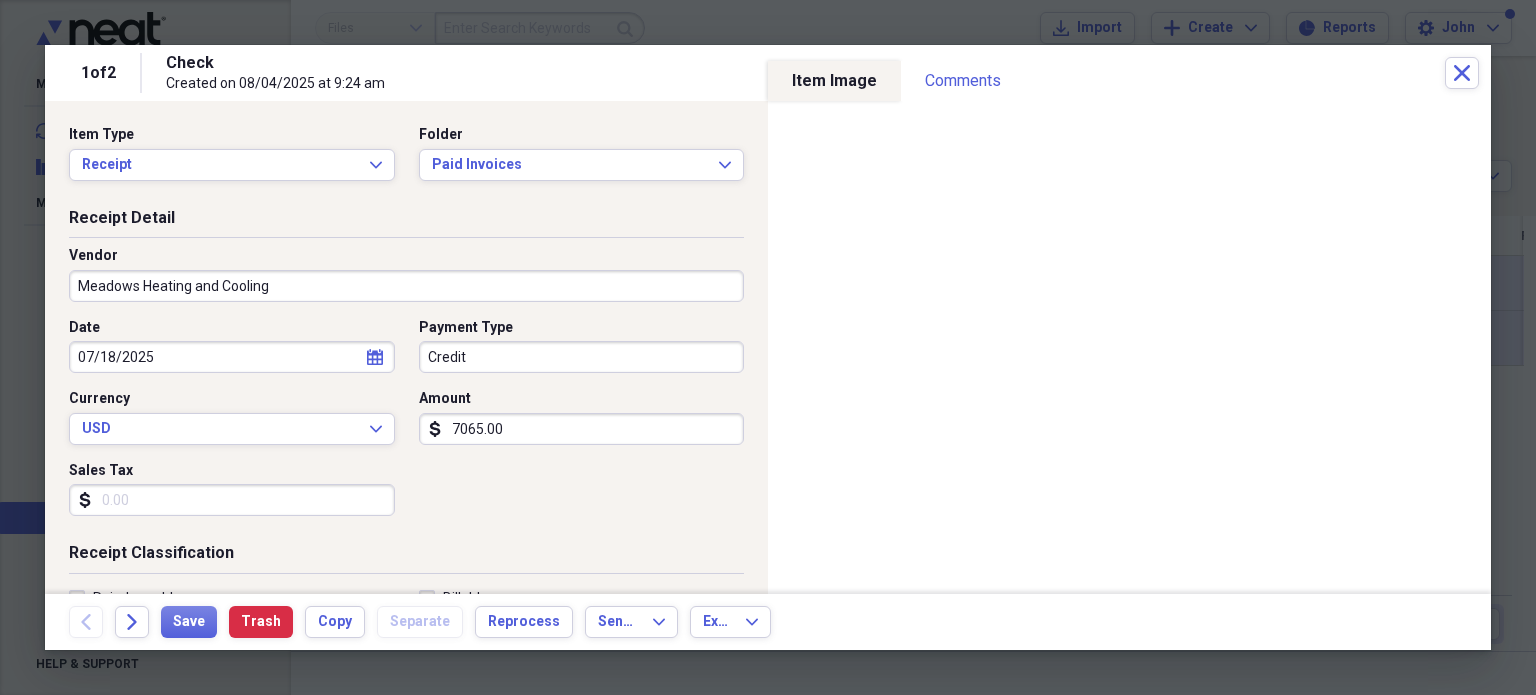 type on "Meadows Heating and Cooling" 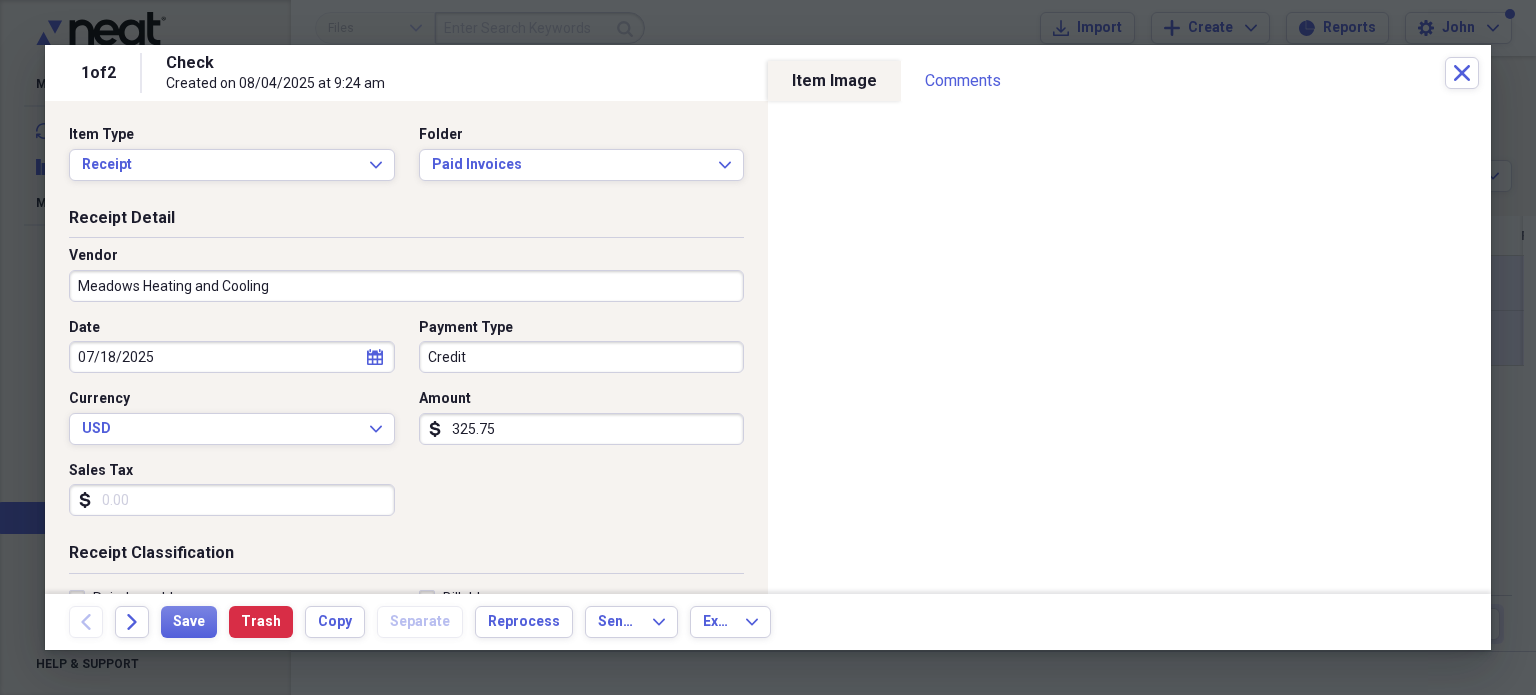 type on "325.75" 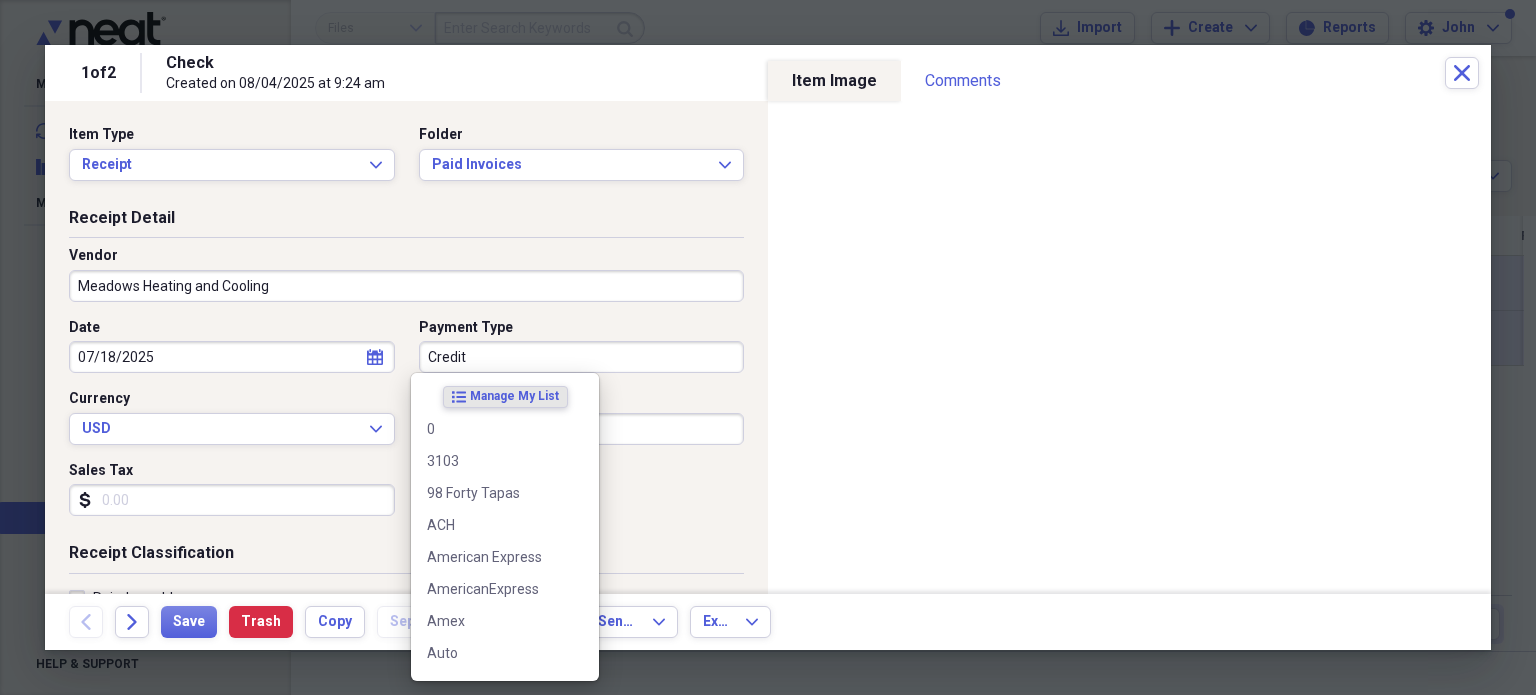 type on "G" 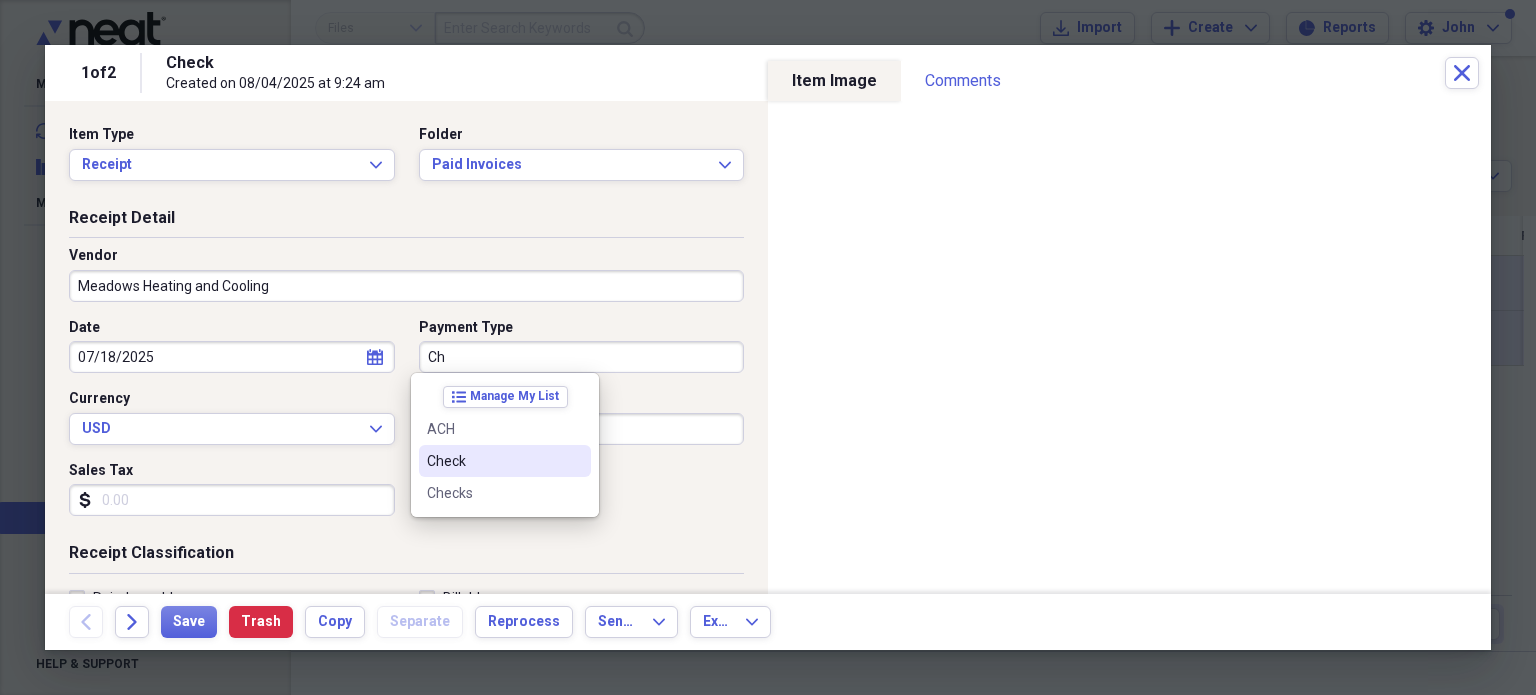 click on "Check" at bounding box center [493, 461] 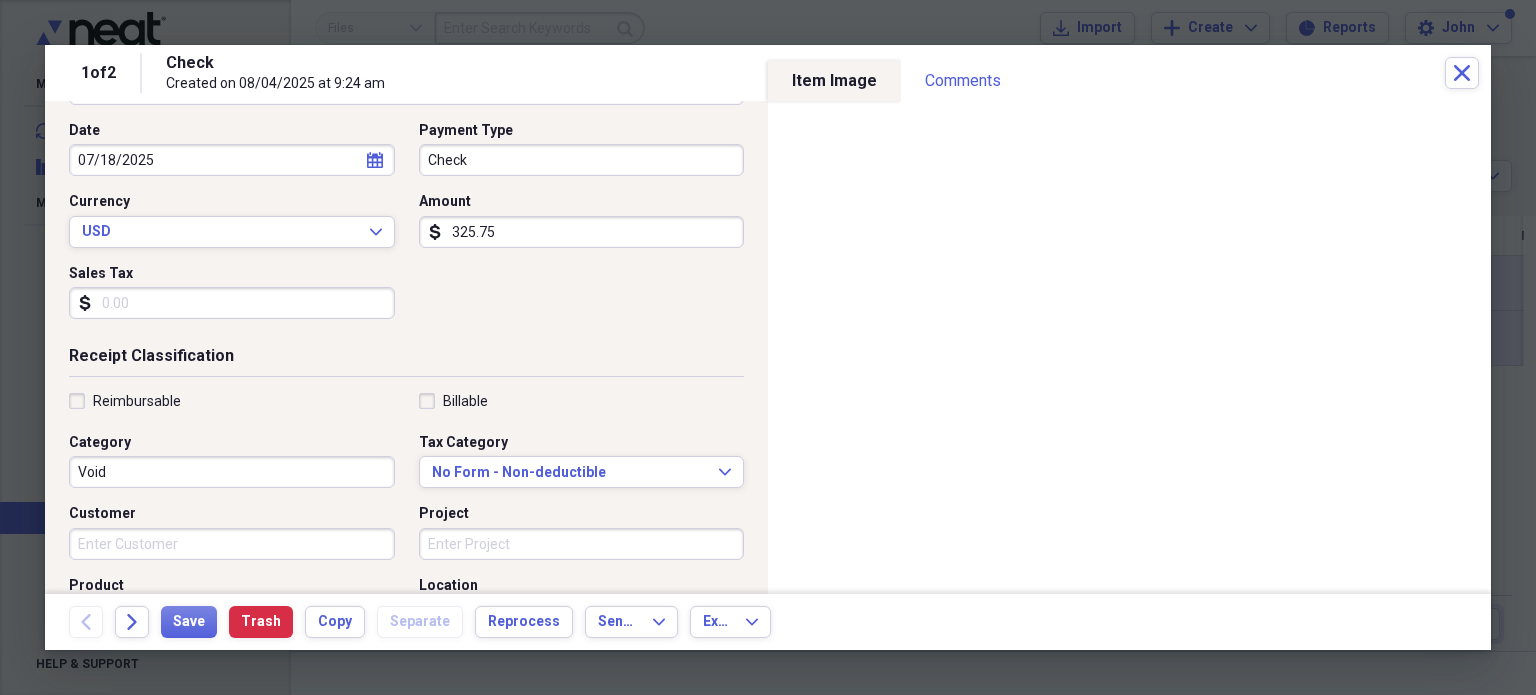 scroll, scrollTop: 200, scrollLeft: 0, axis: vertical 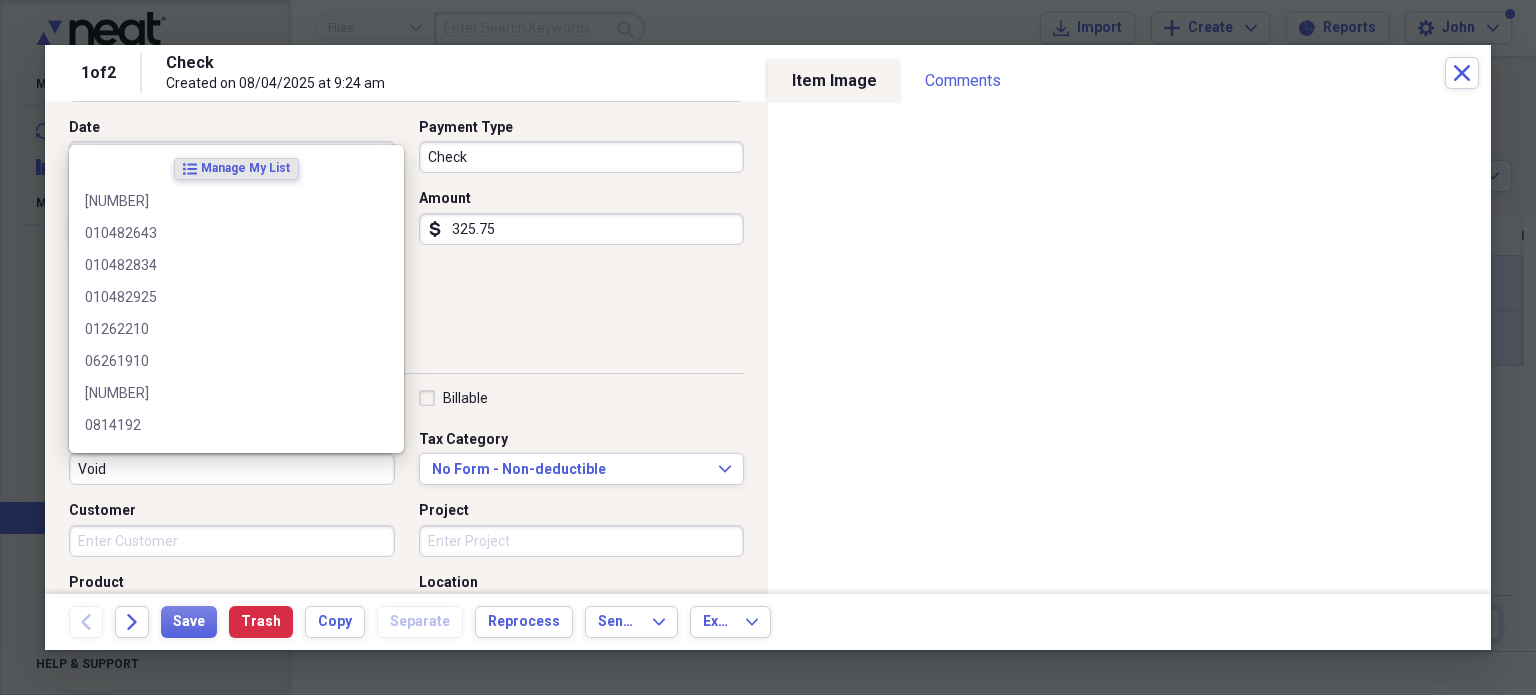 click on "Void" at bounding box center (232, 469) 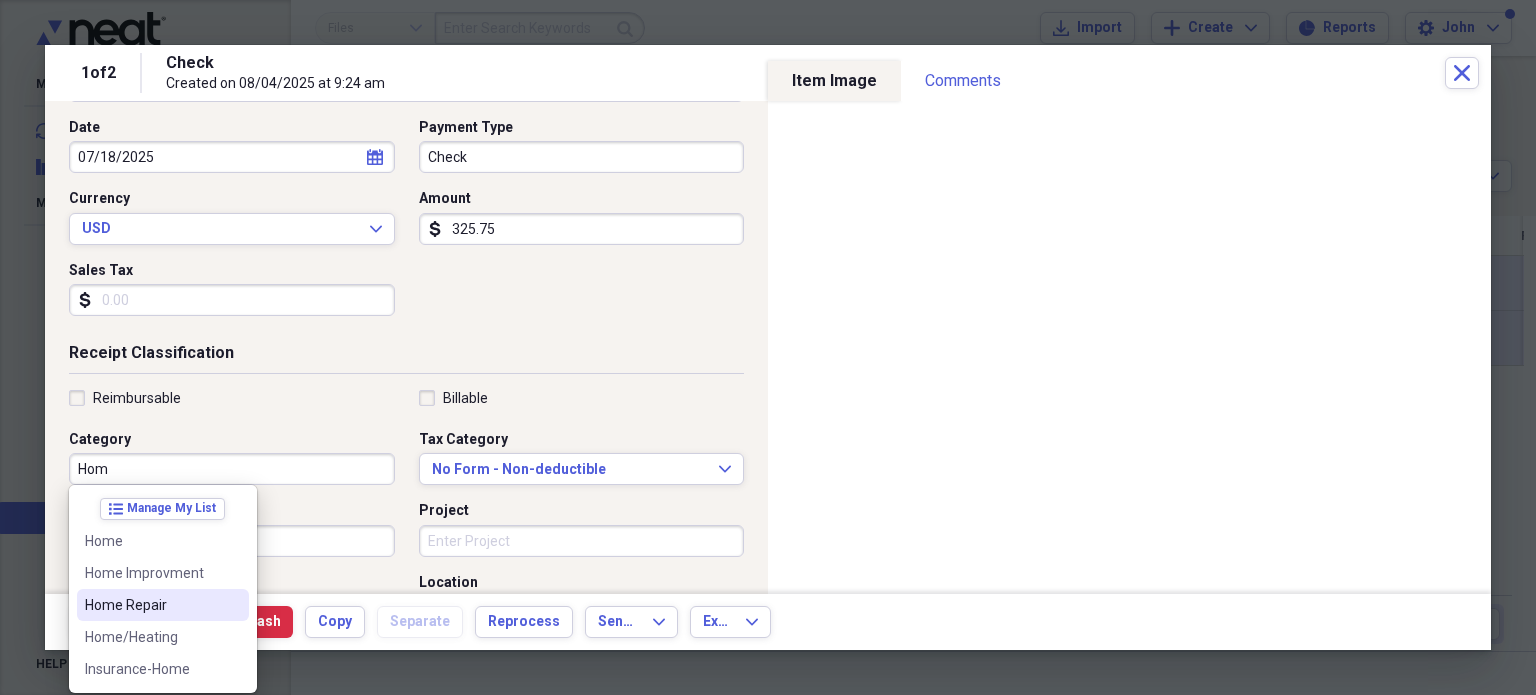 click on "Home Repair" at bounding box center [151, 605] 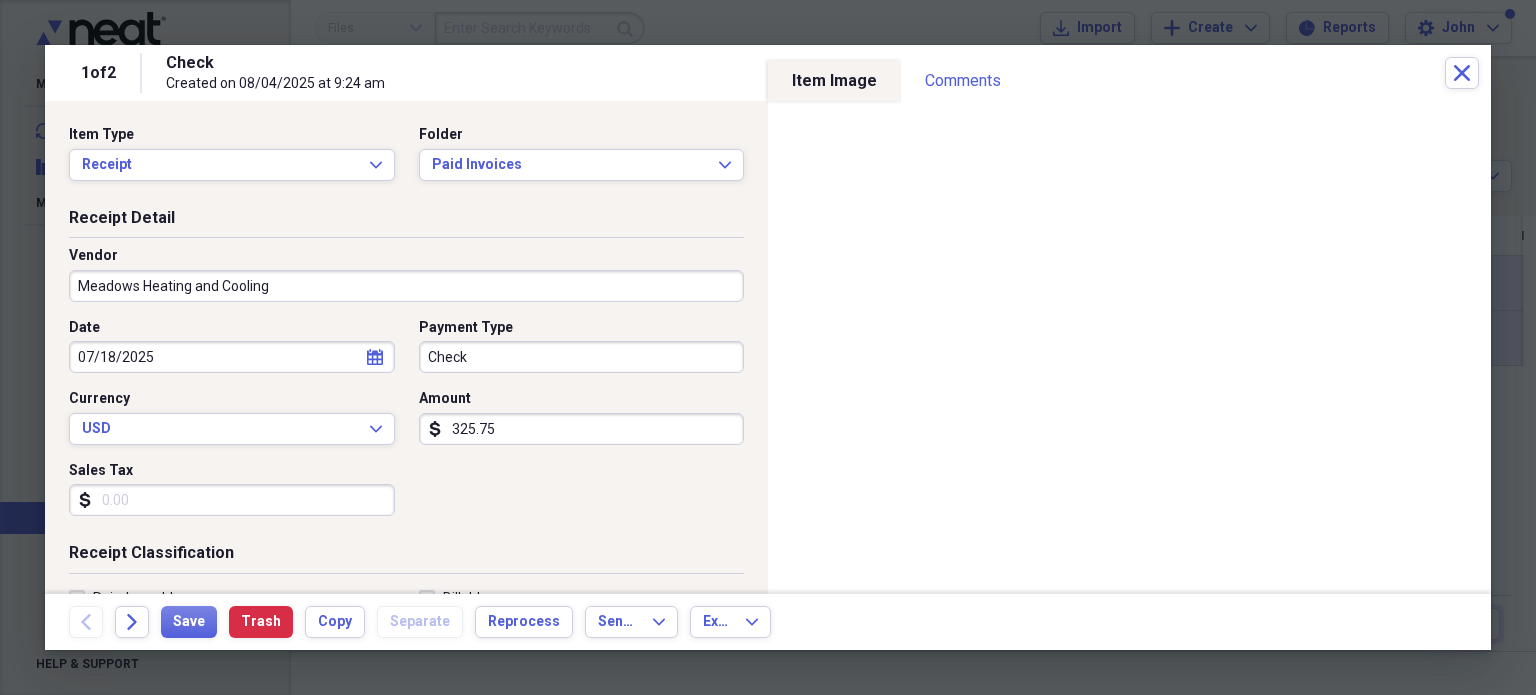 scroll, scrollTop: 200, scrollLeft: 0, axis: vertical 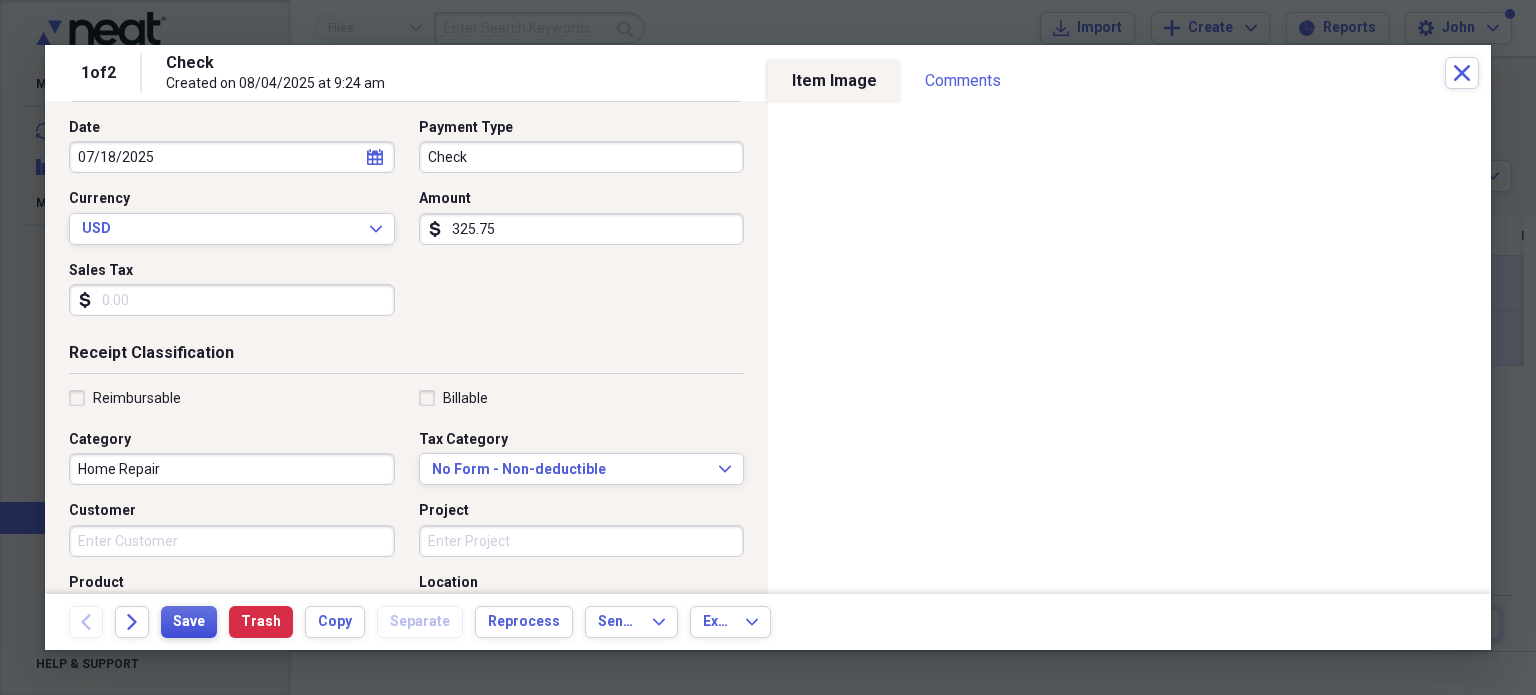 click on "Save" at bounding box center (189, 622) 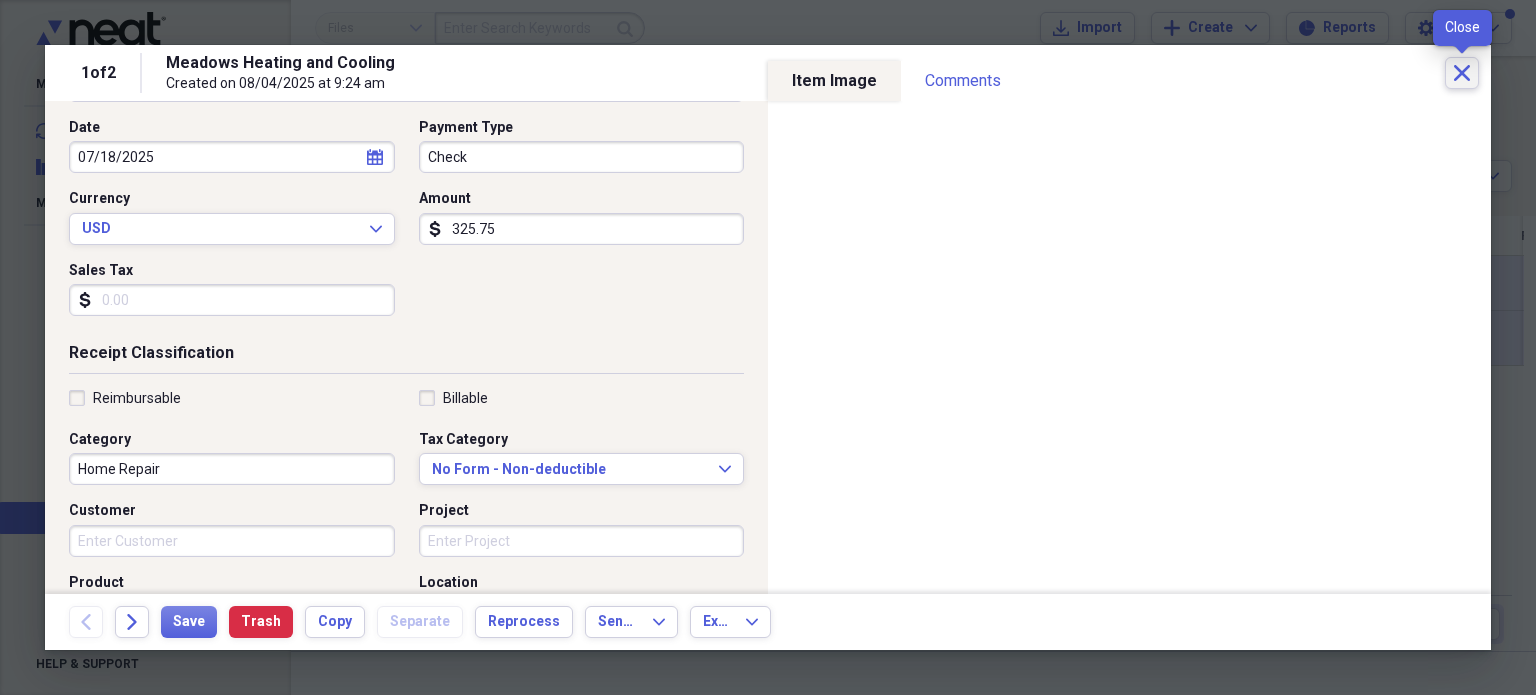 click on "Close" 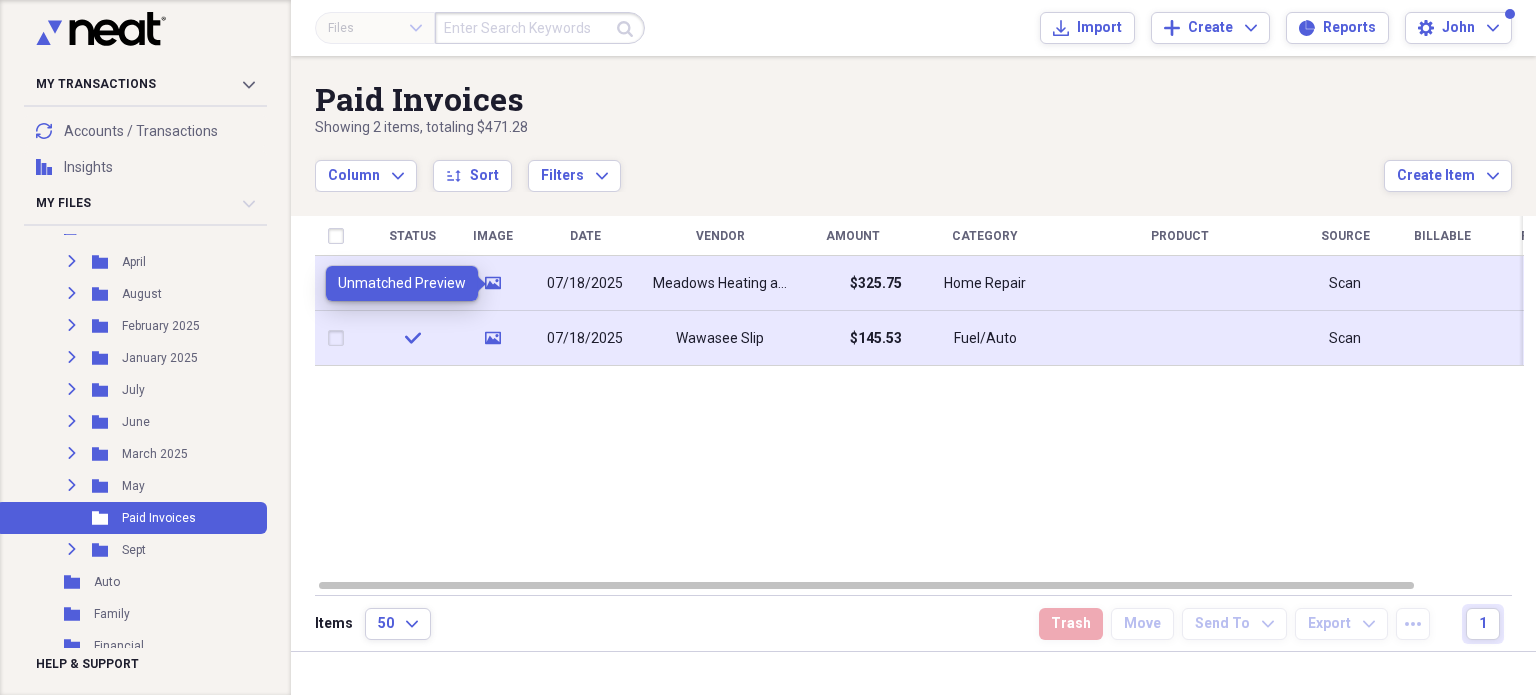click on "media" 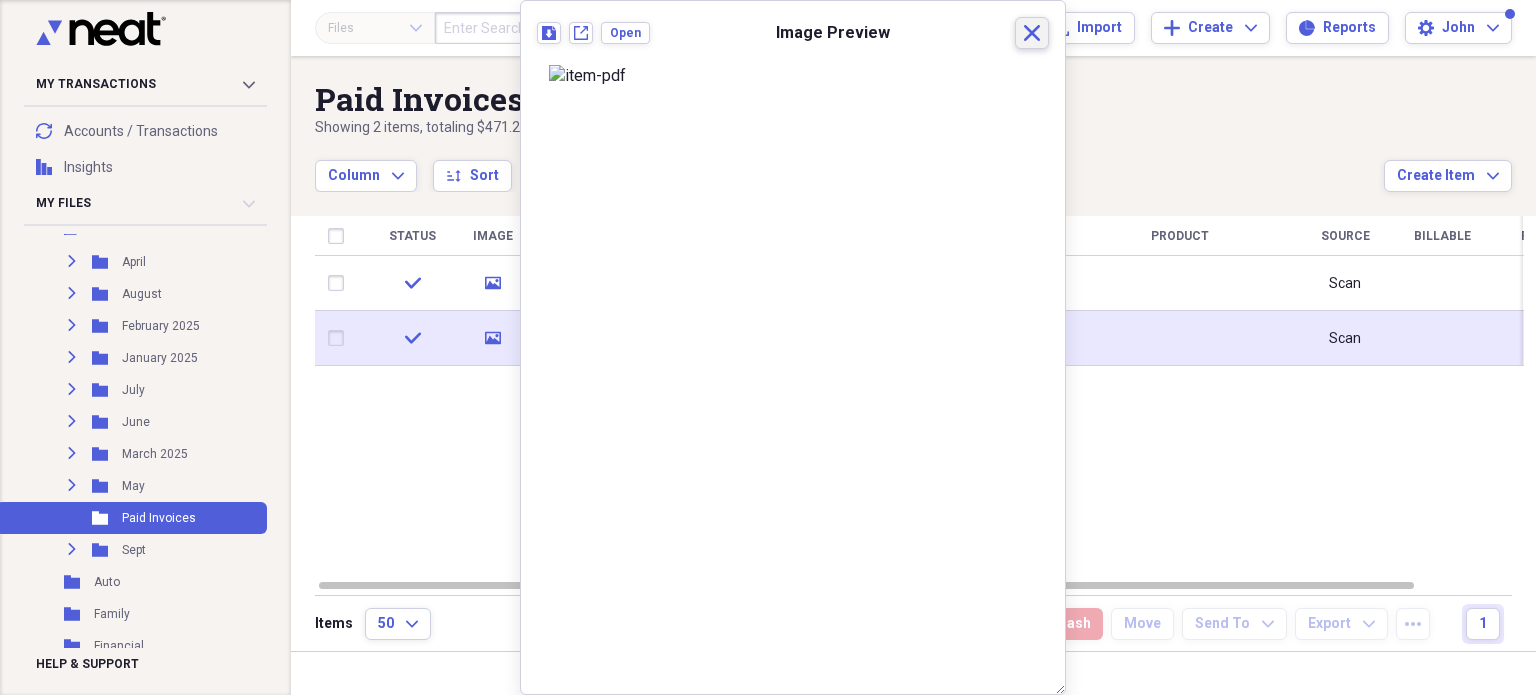click on "Close" 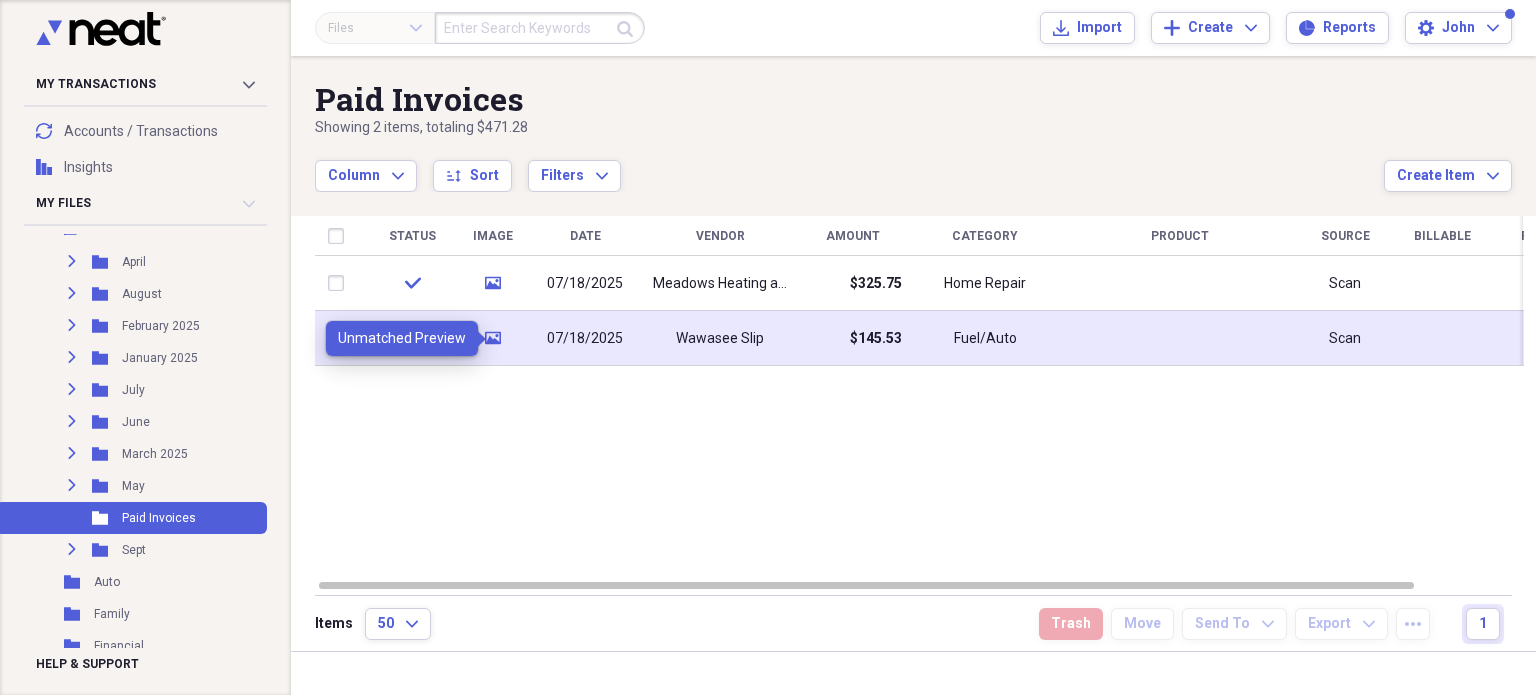 click 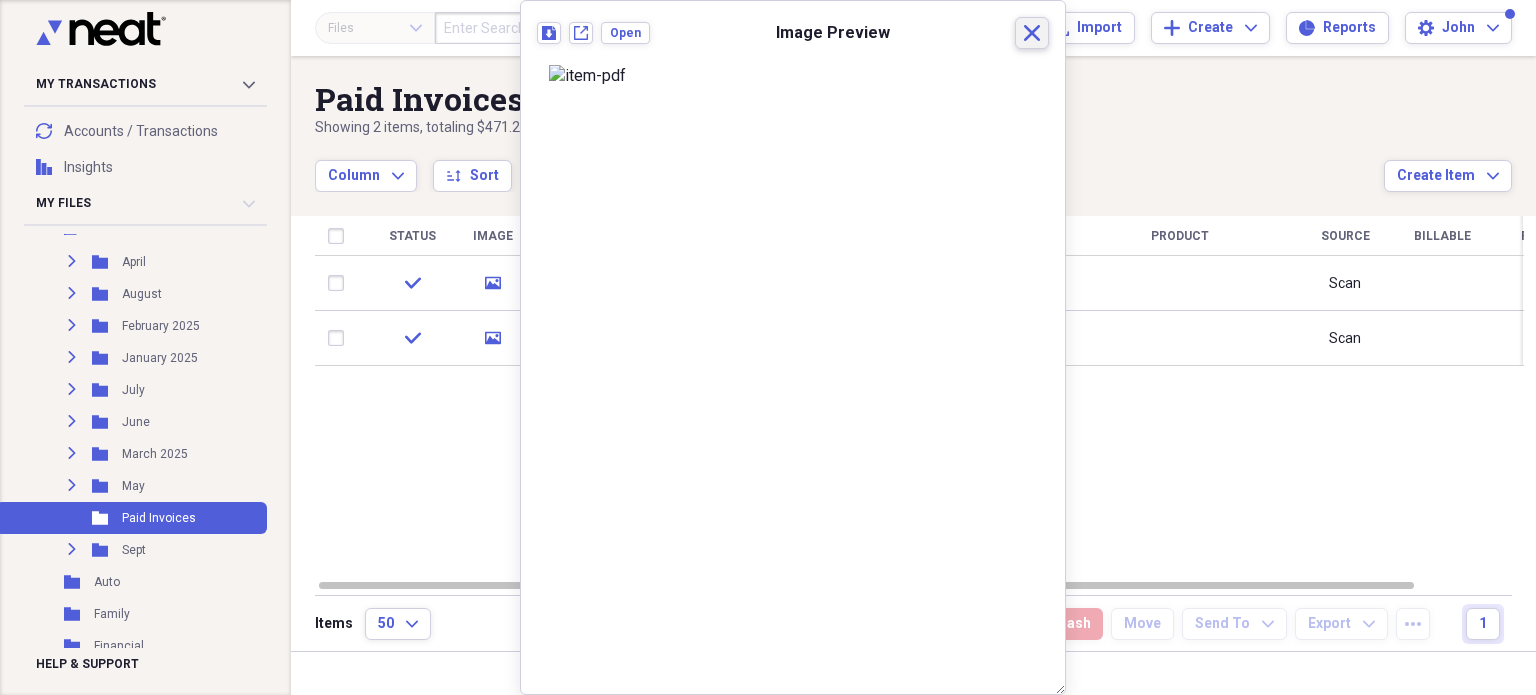 click on "Close" at bounding box center [1032, 33] 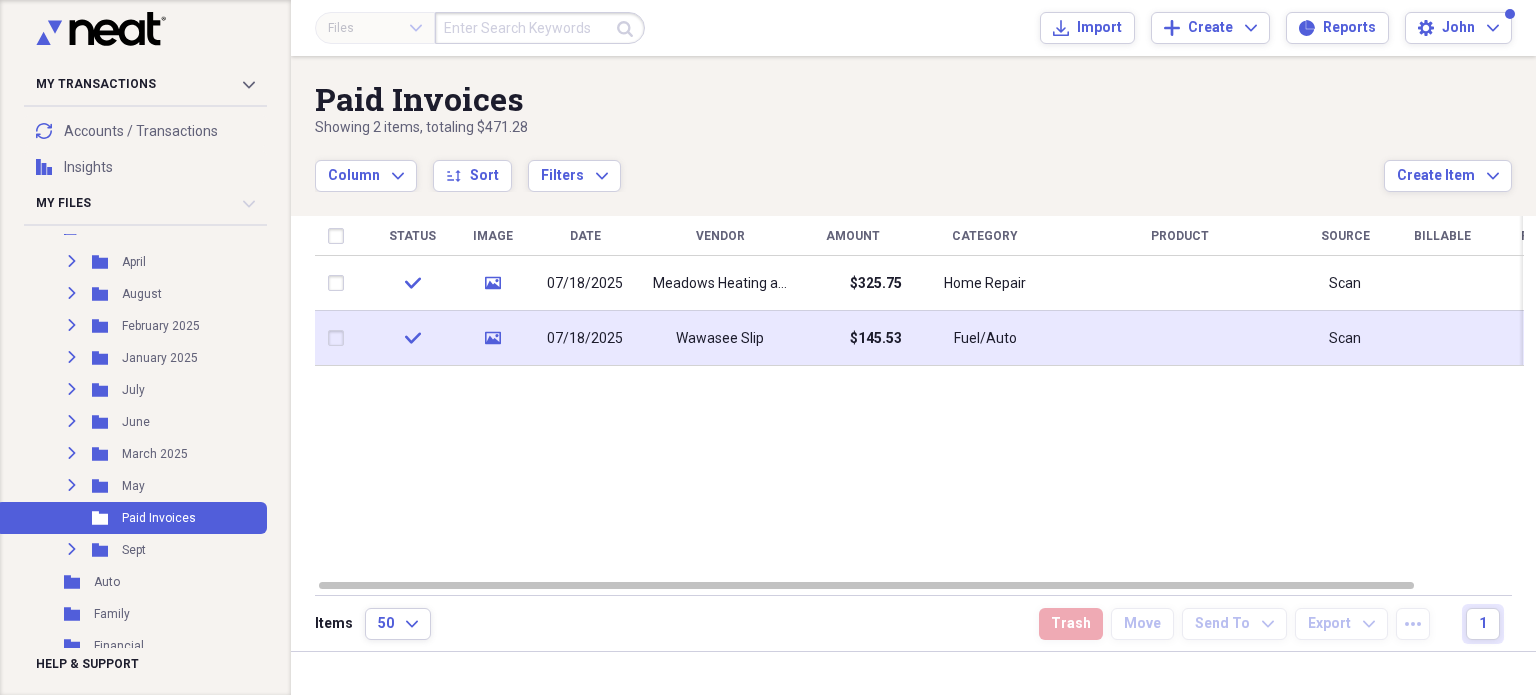 click on "07/18/2025" at bounding box center [585, 339] 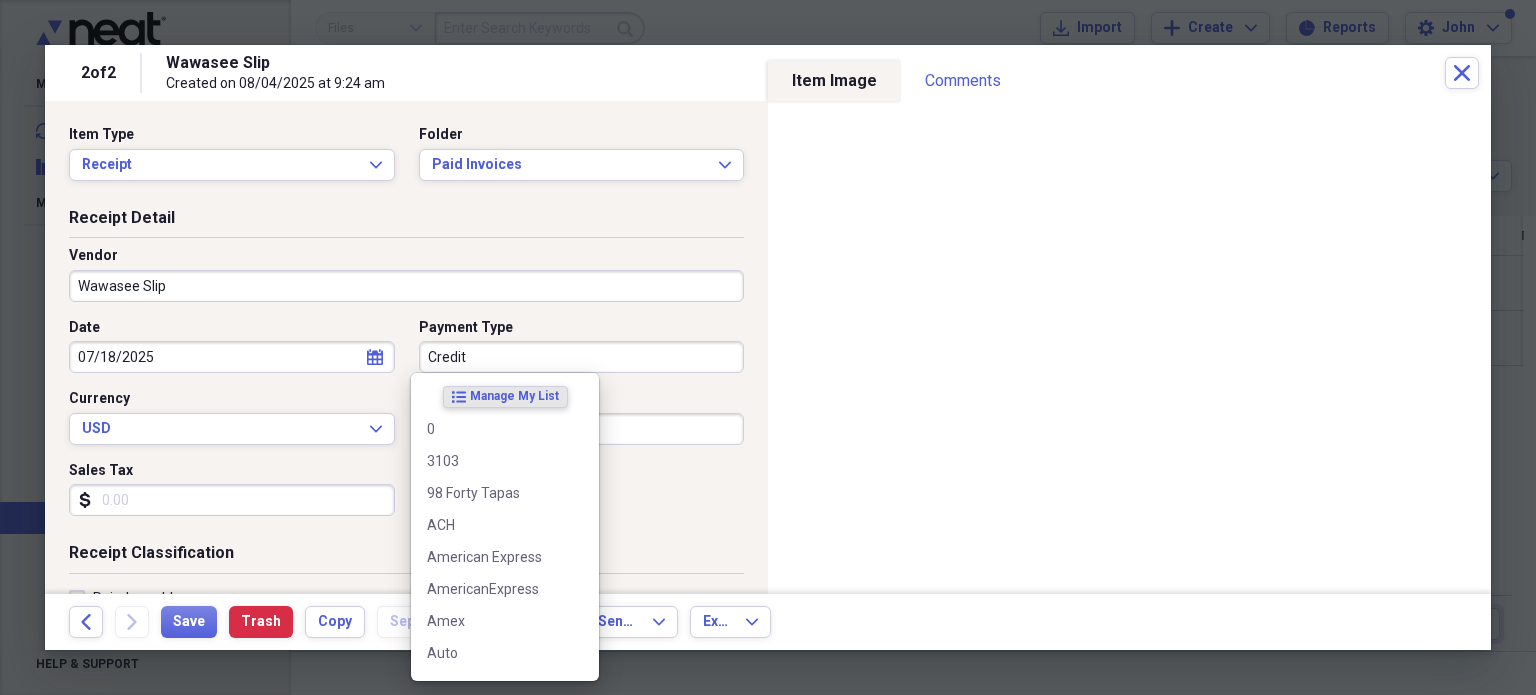 click on "Credit" at bounding box center [582, 357] 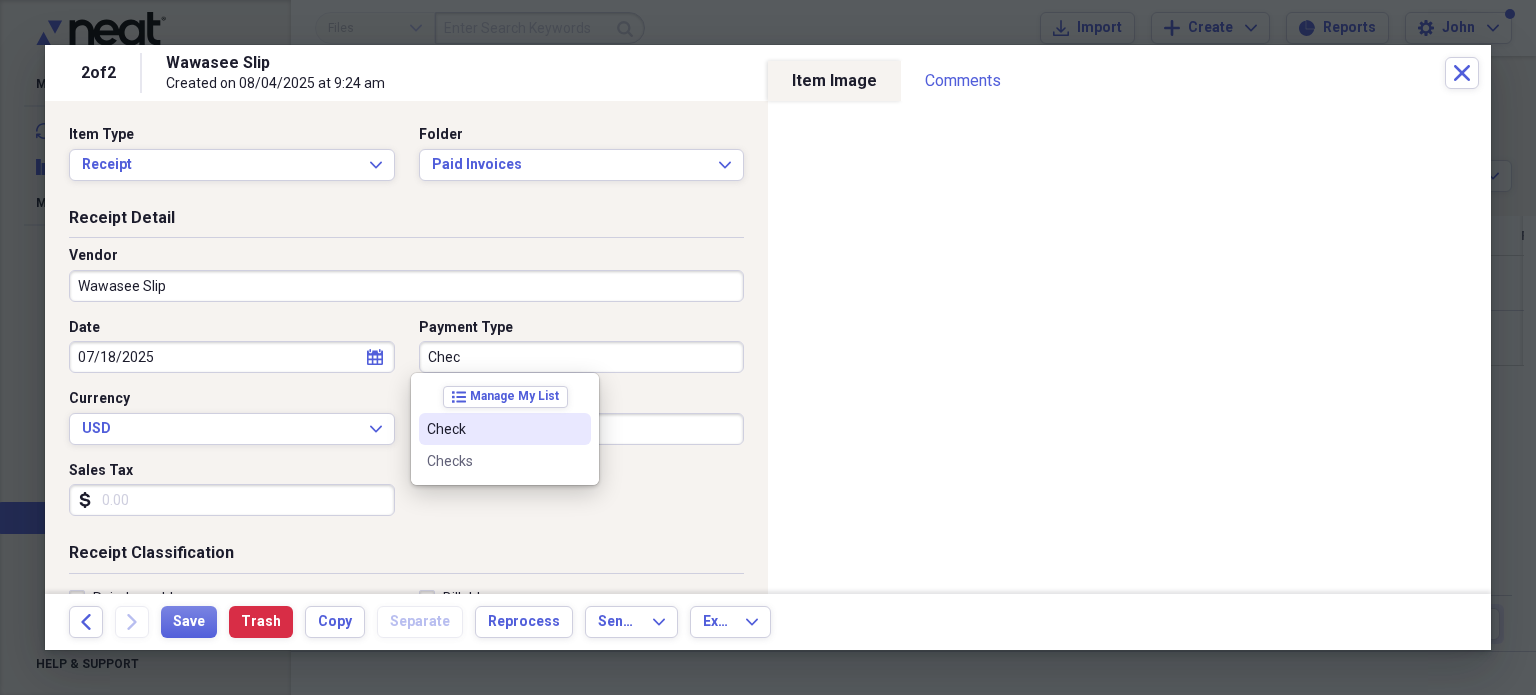 click on "Check" at bounding box center [493, 429] 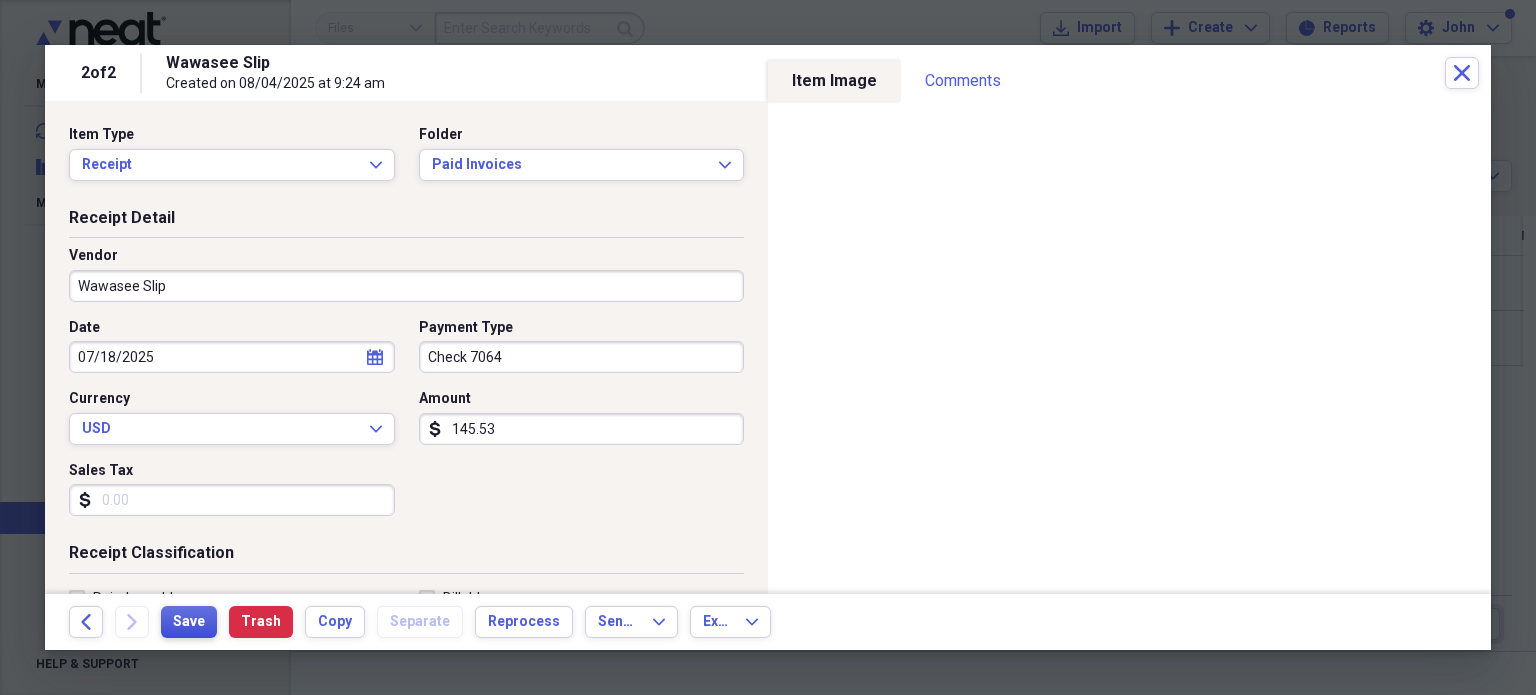 type on "Check 7064" 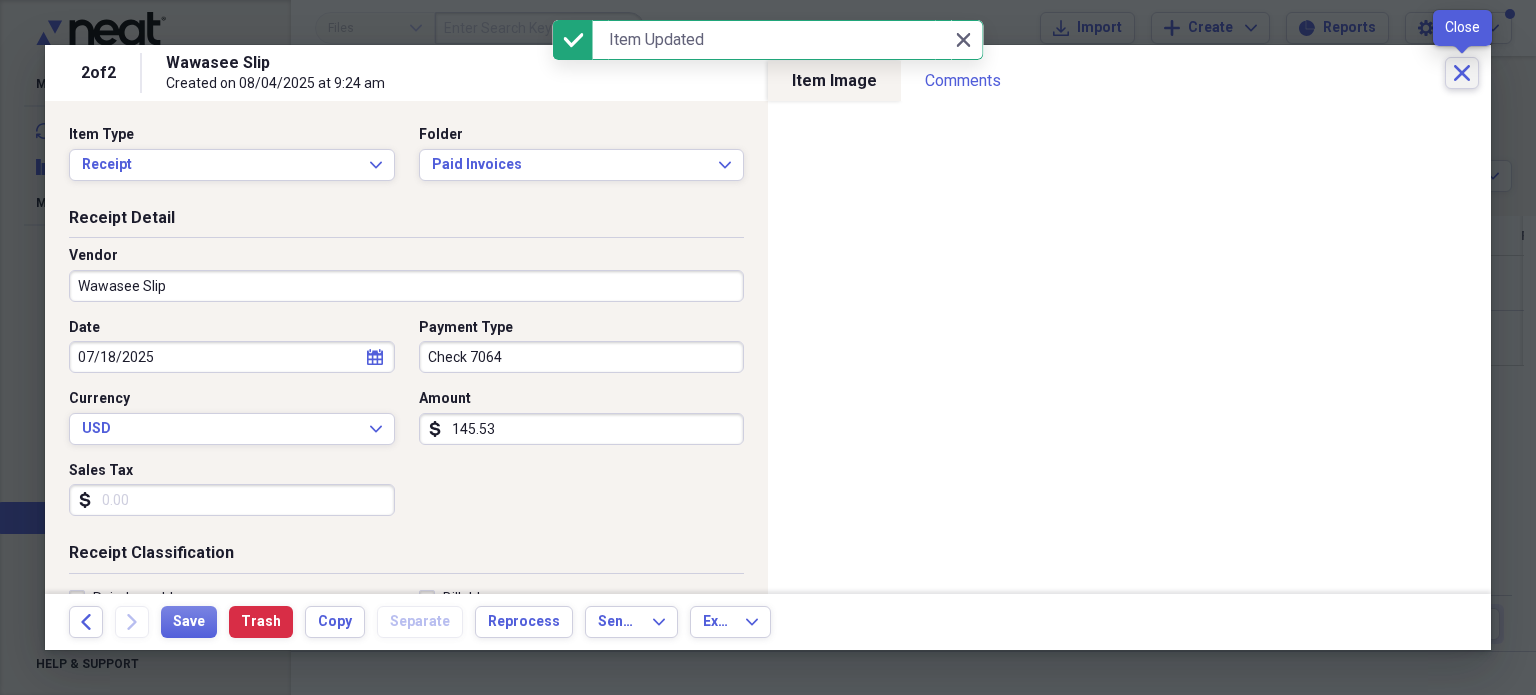 click on "Close" 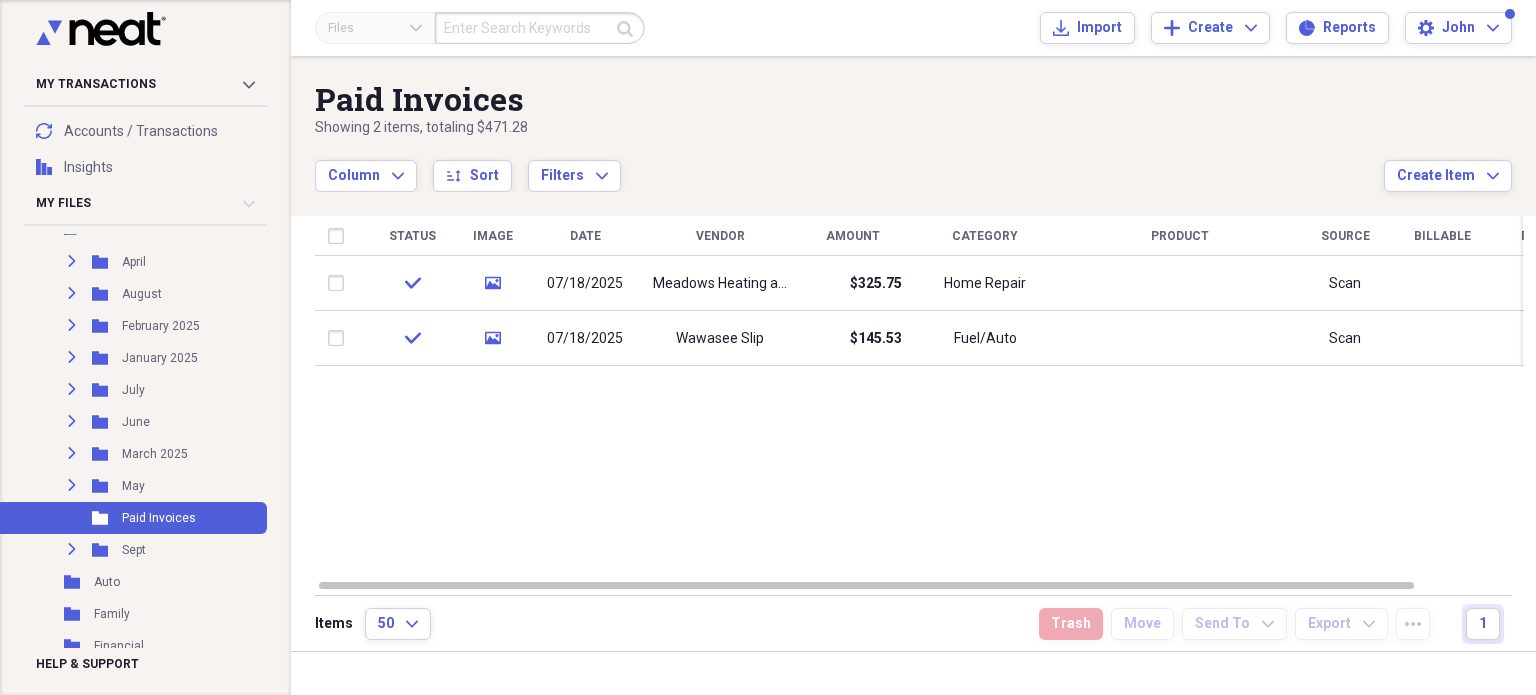click on "check" 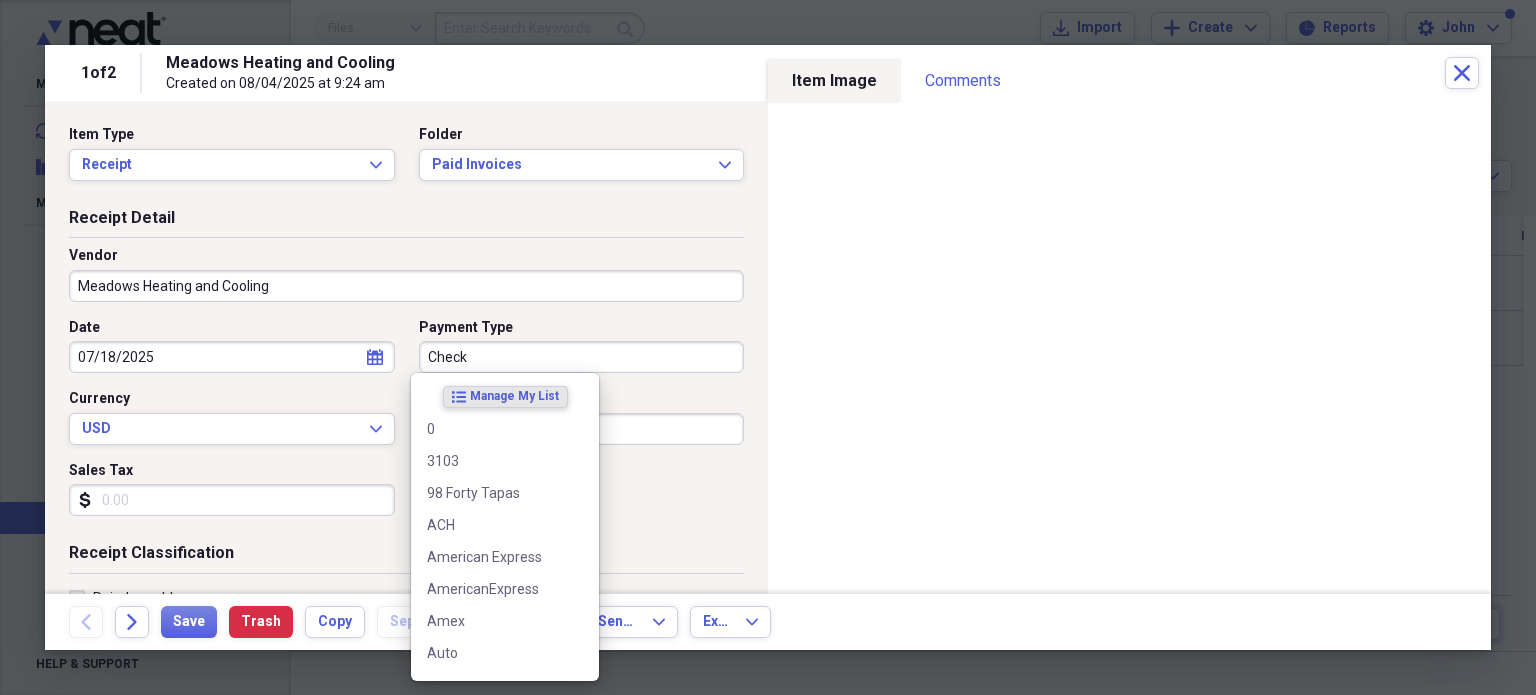 click on "Check" at bounding box center (582, 357) 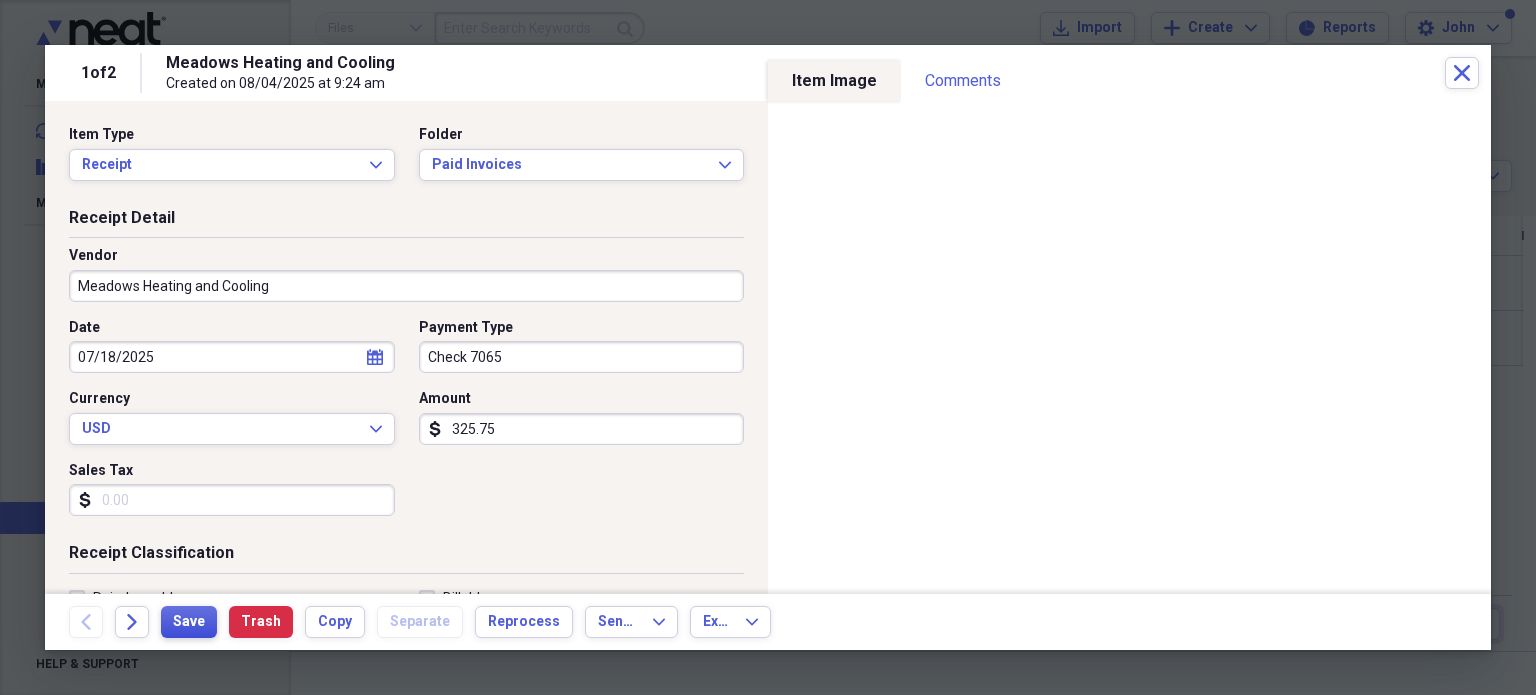 type on "Check 7065" 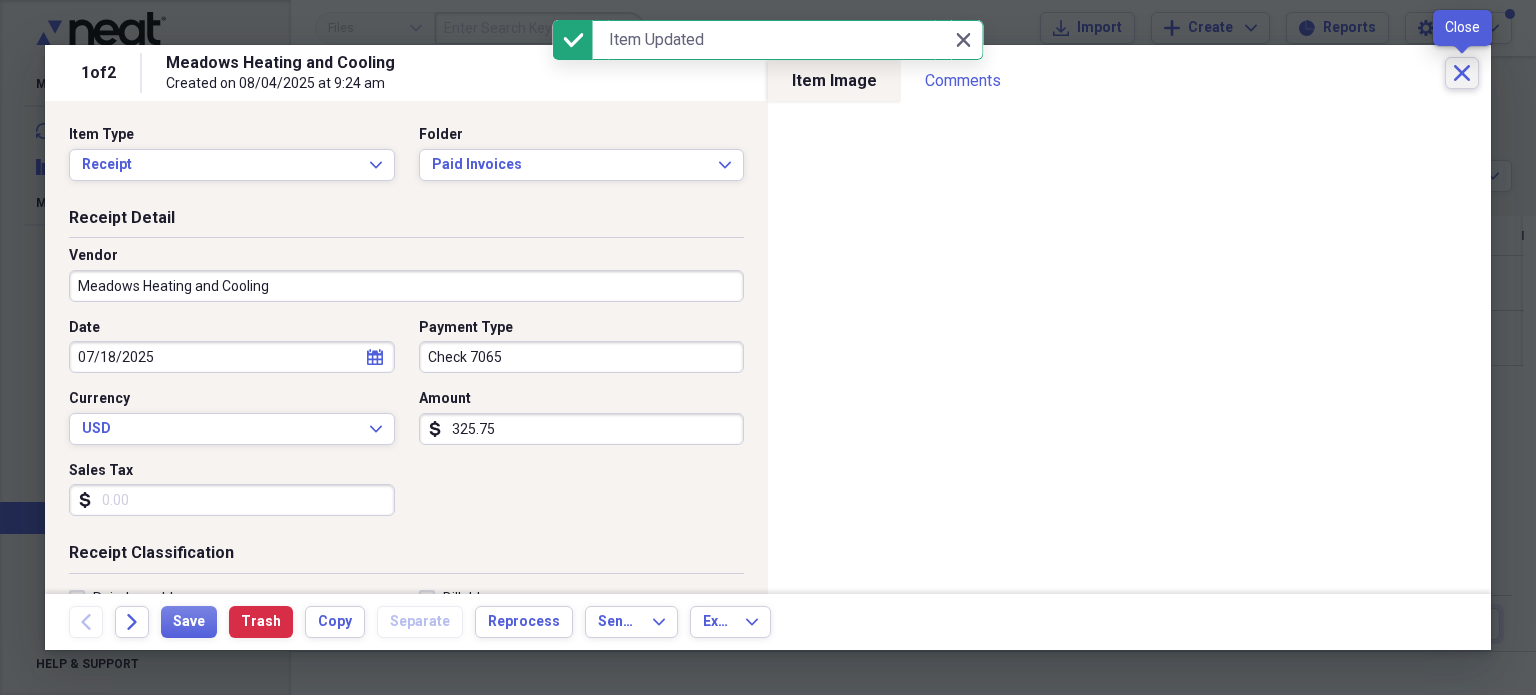 click on "Close" 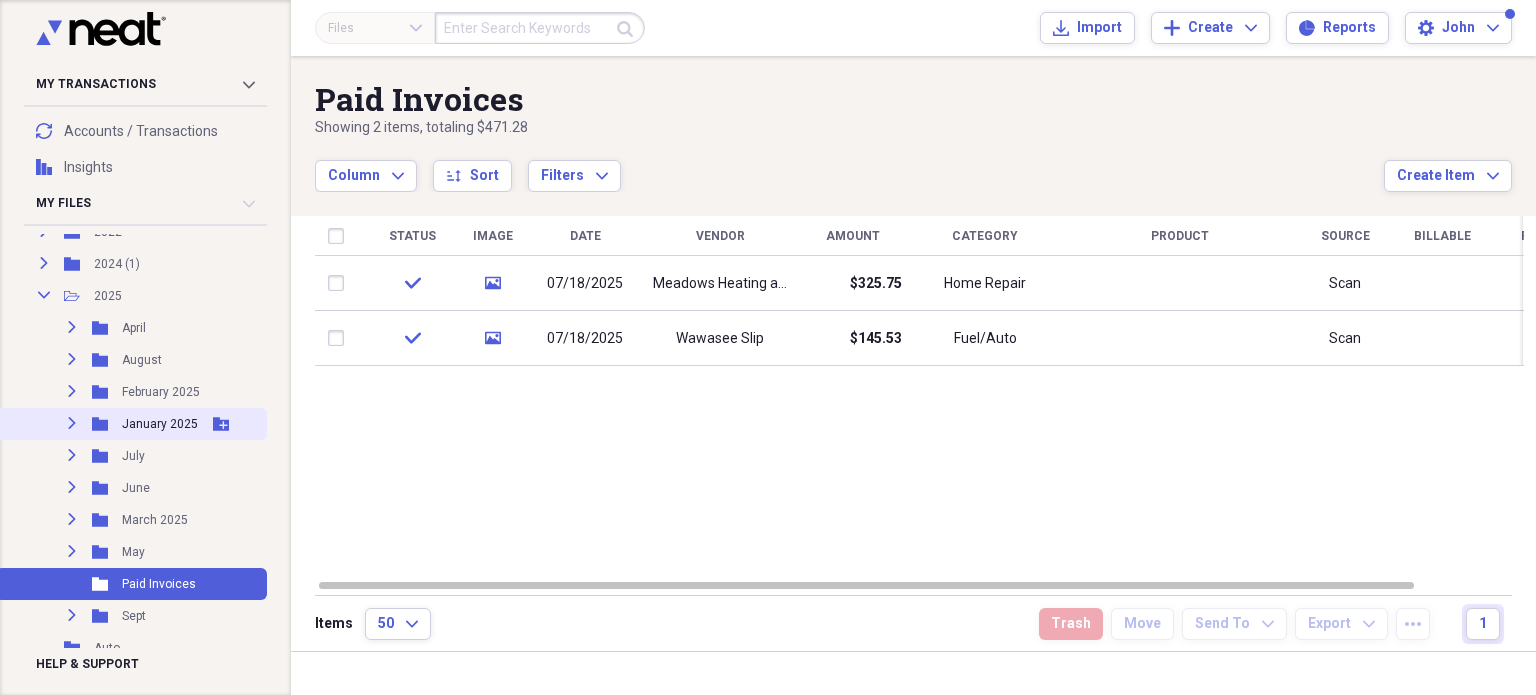 scroll, scrollTop: 432, scrollLeft: 0, axis: vertical 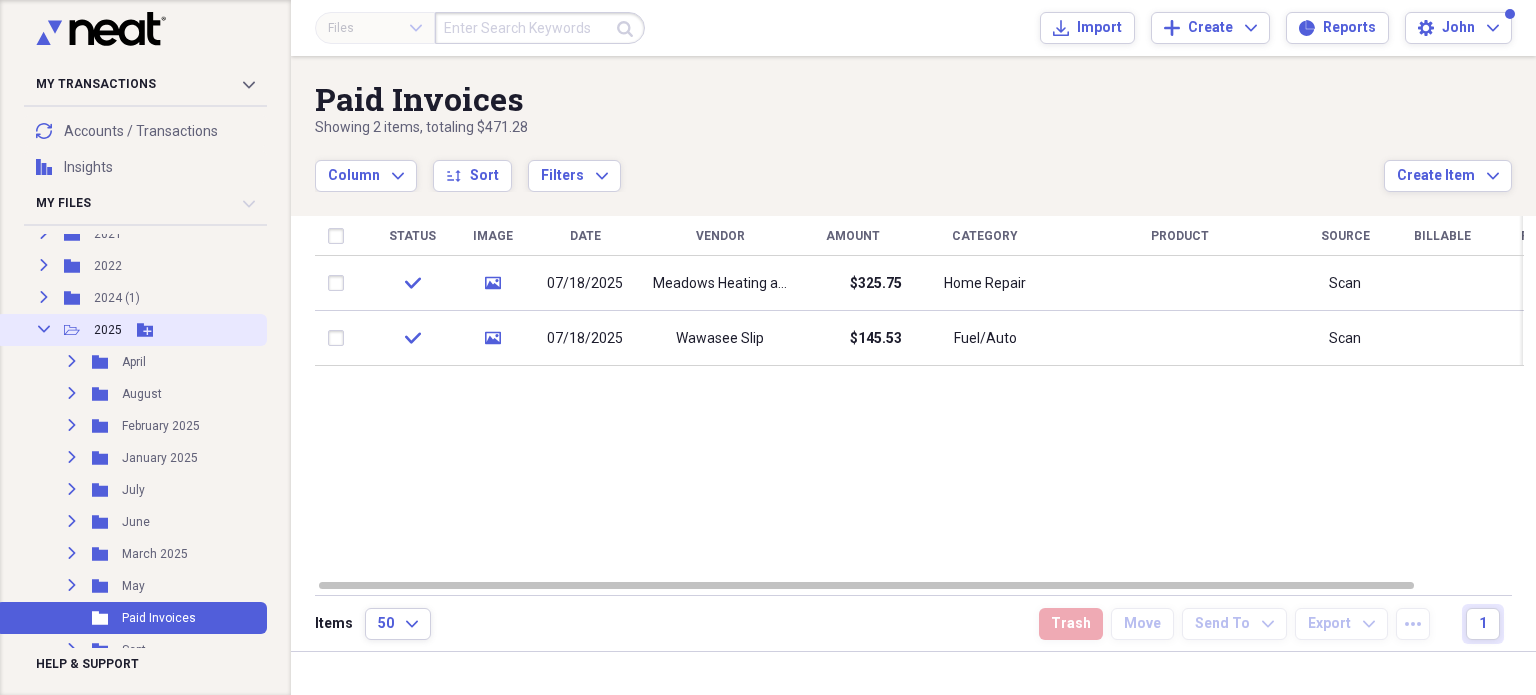 click 